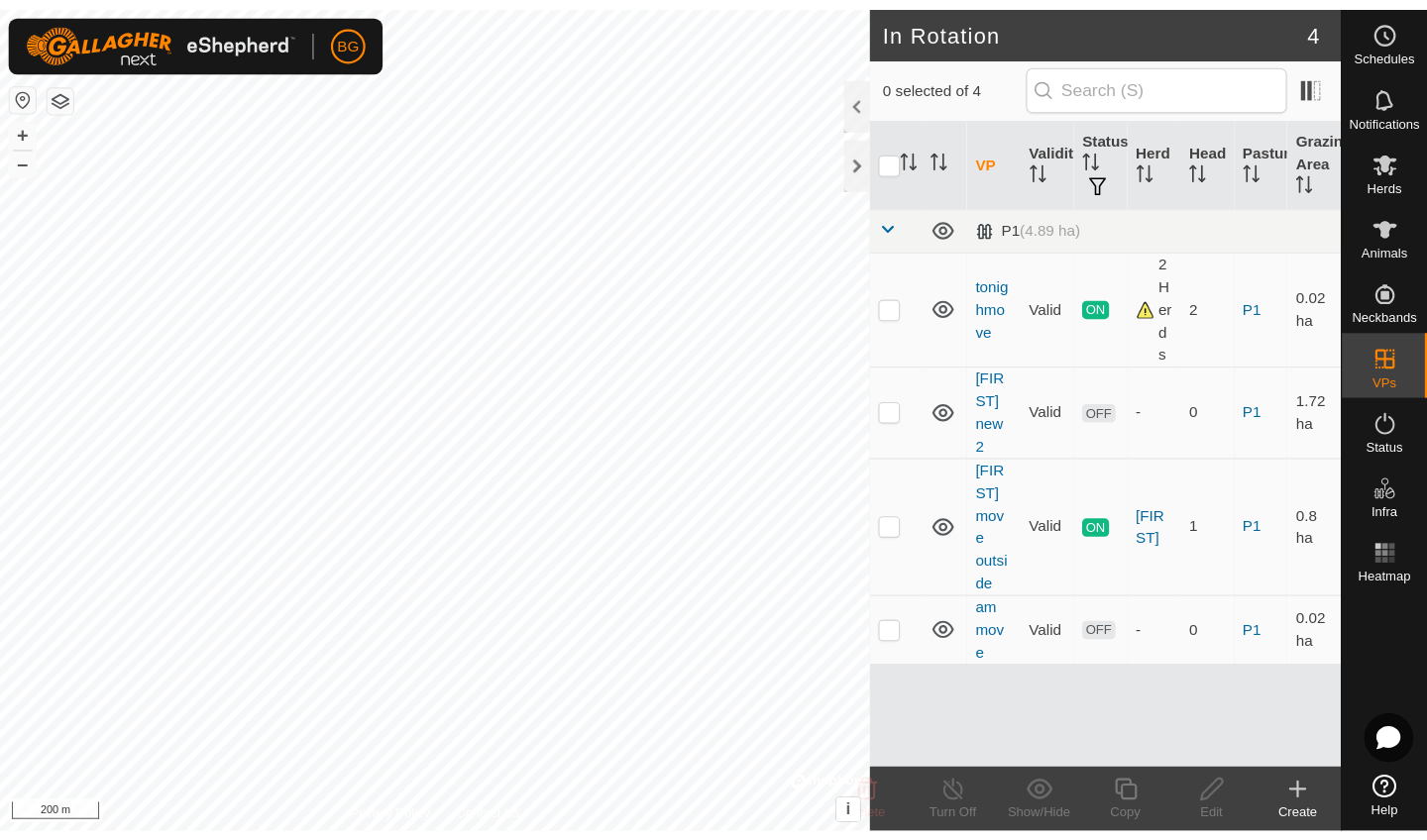 scroll, scrollTop: 0, scrollLeft: 0, axis: both 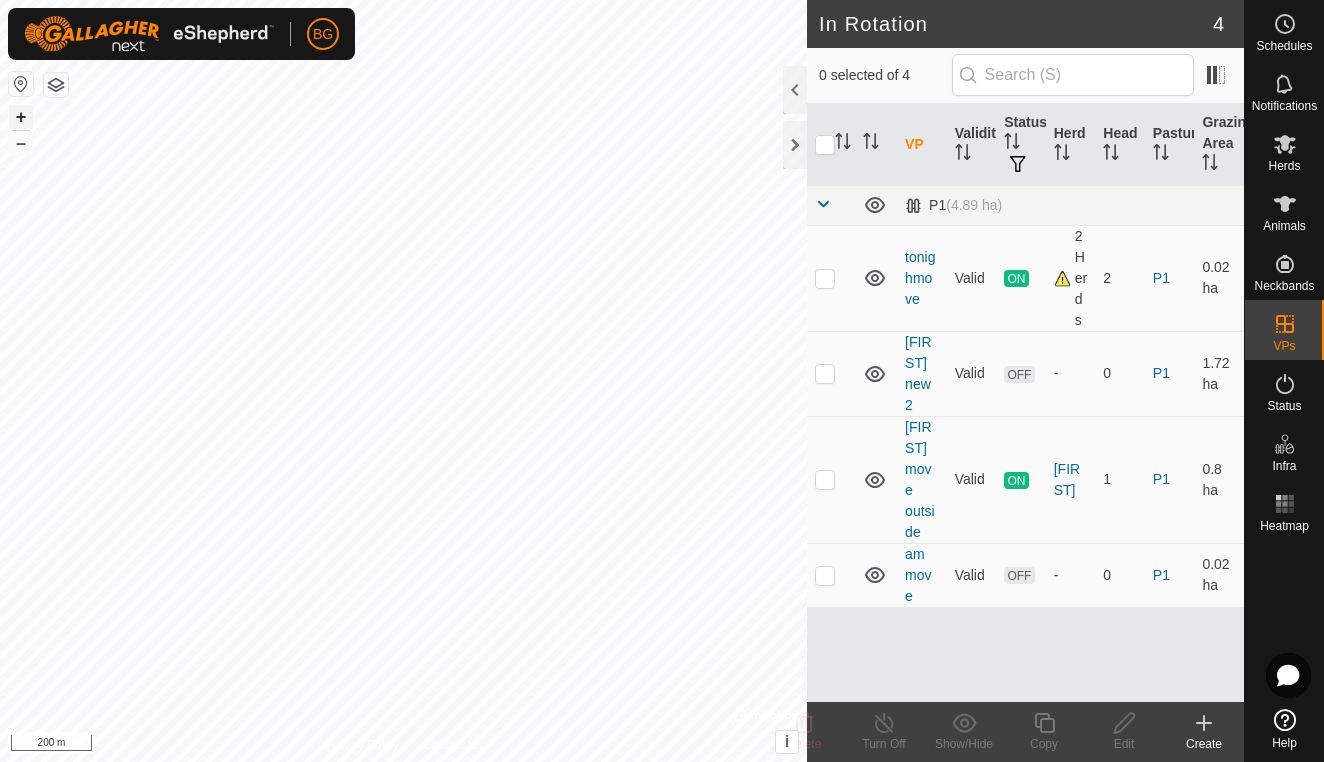 click on "+" at bounding box center [21, 117] 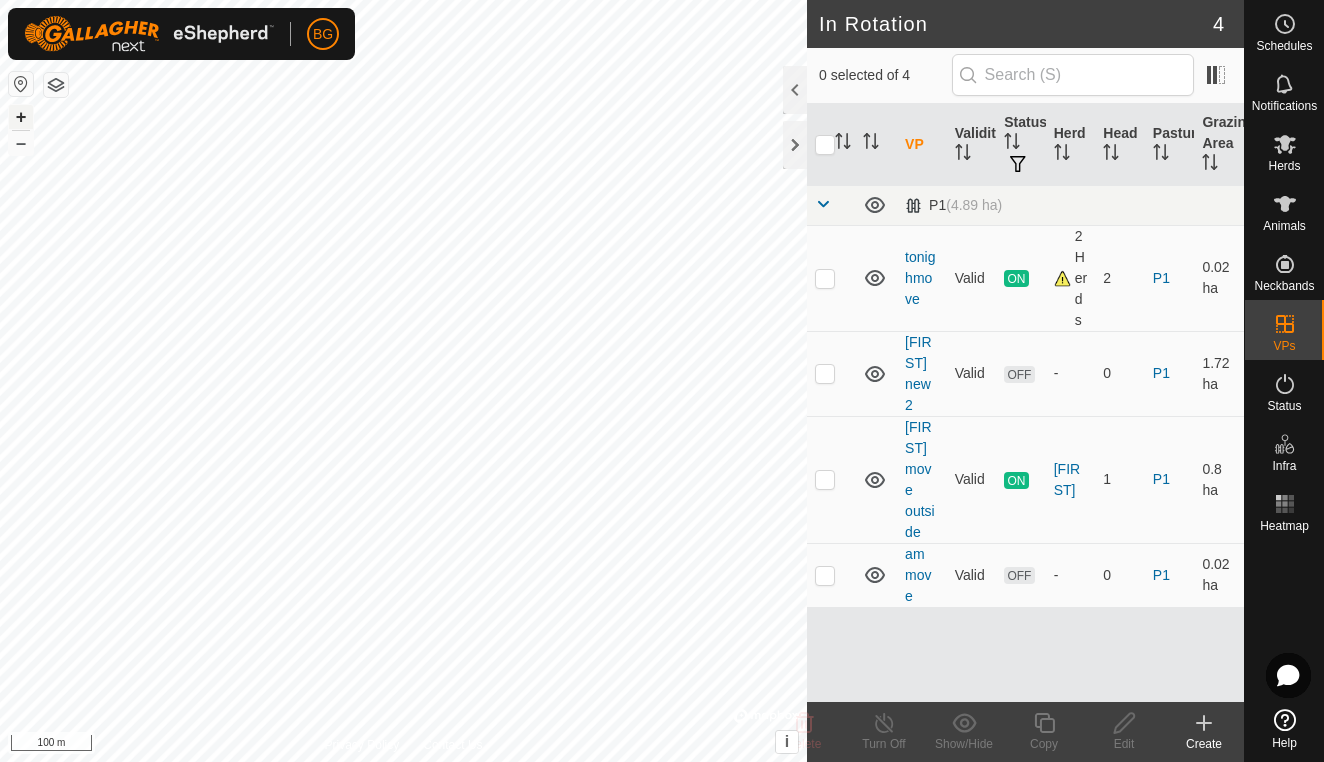 click on "+" at bounding box center [21, 117] 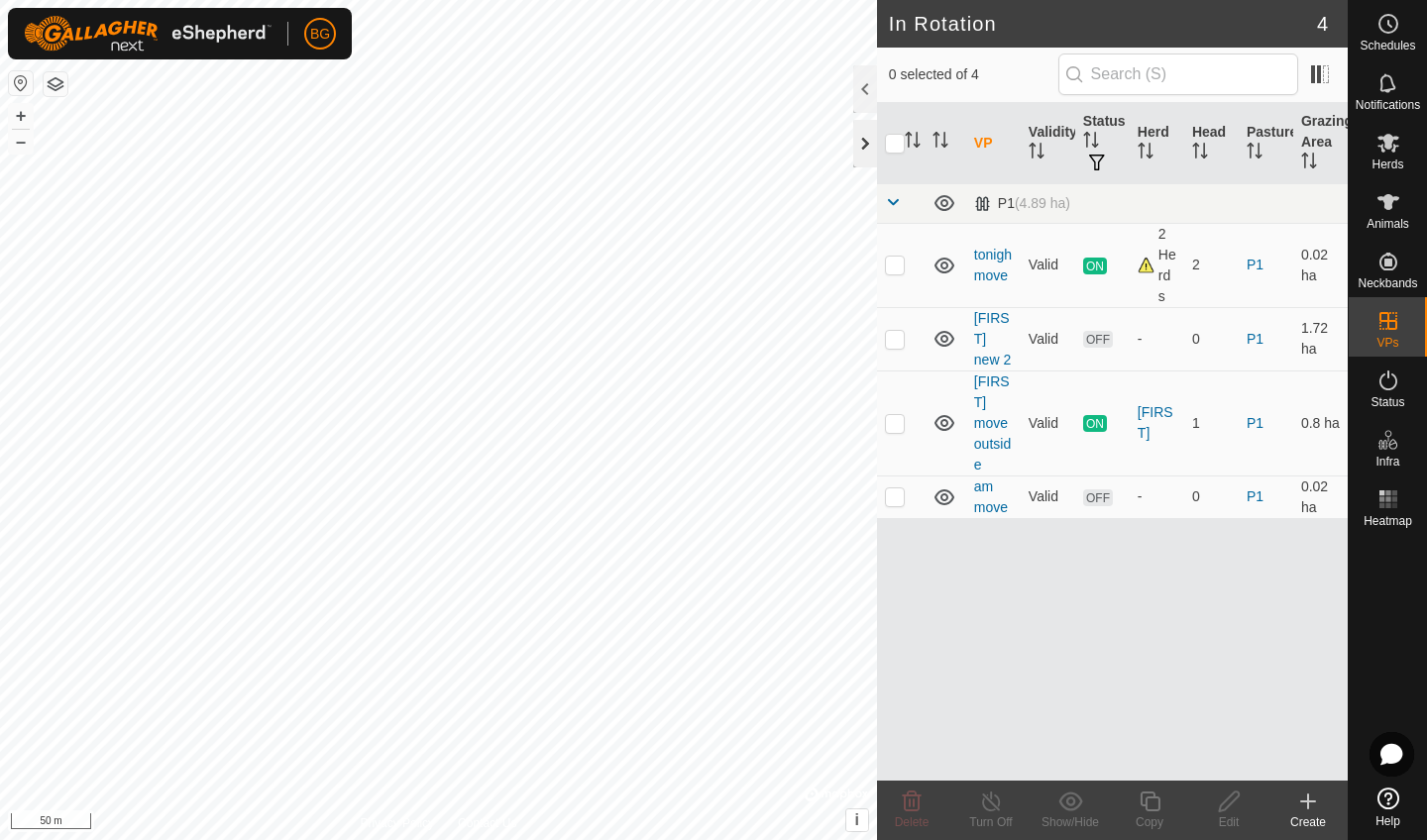 click 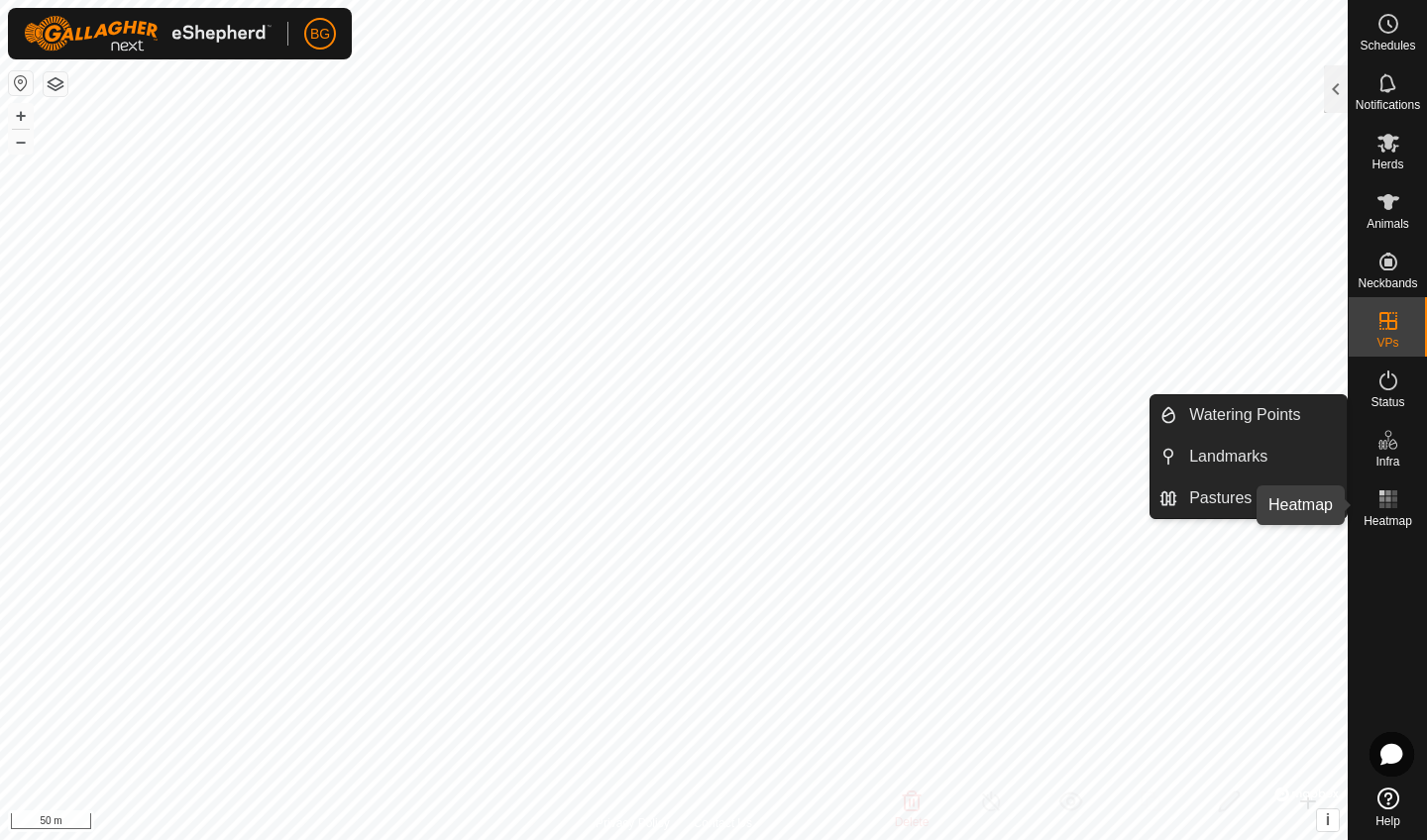 click 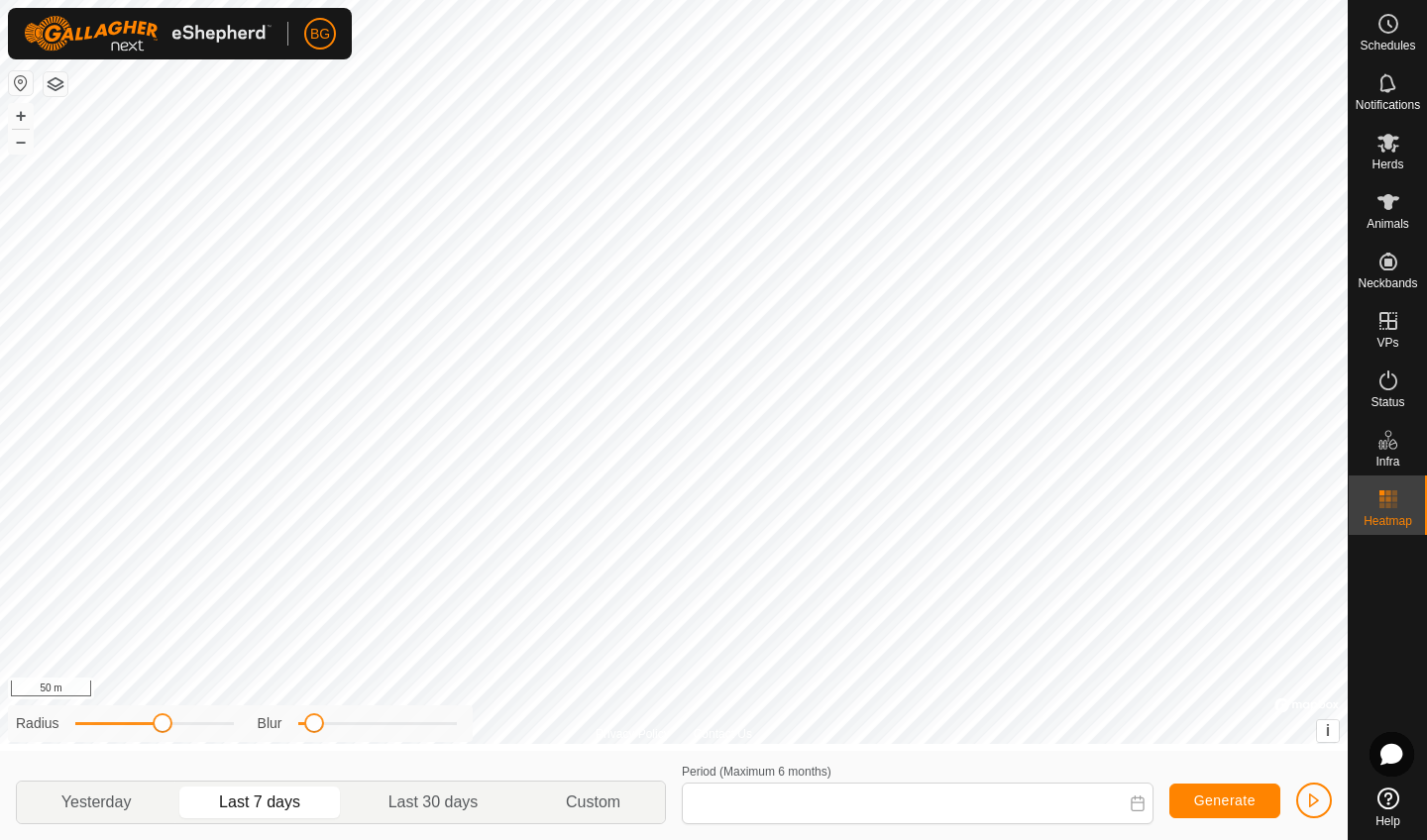 type on "[MONTH] 30, [YEAR] - [MONTH] 05, [YEAR]" 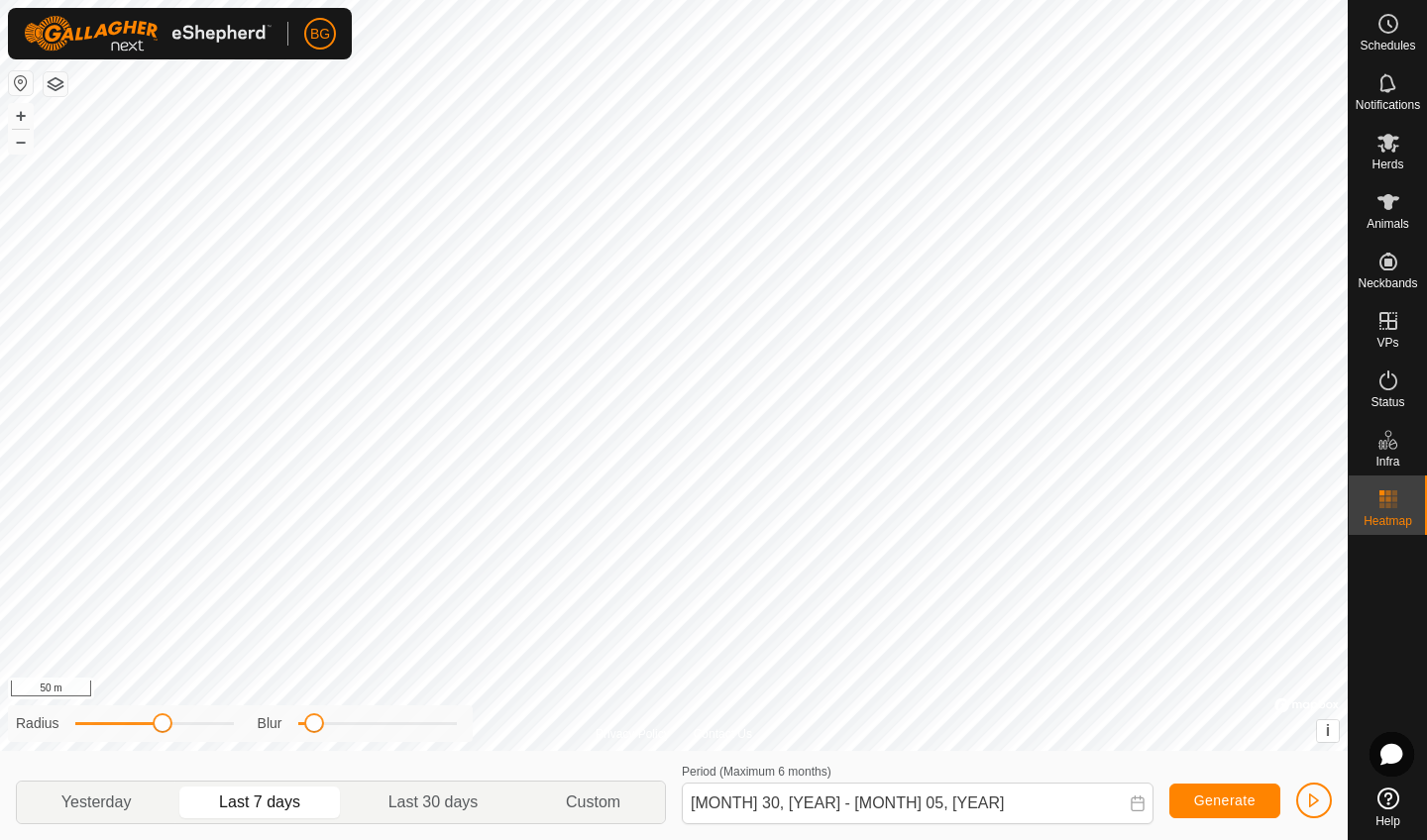 click 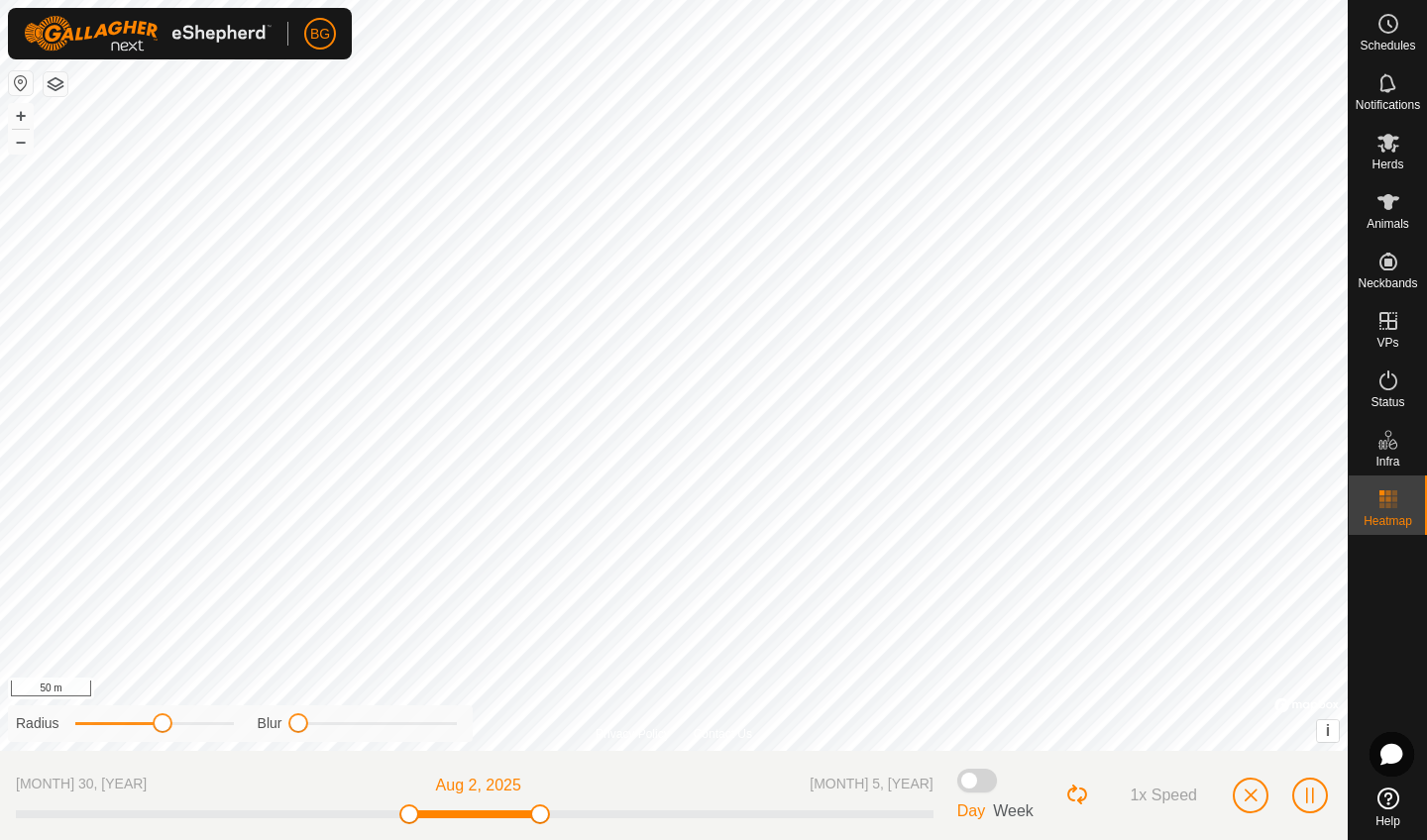 drag, startPoint x: 321, startPoint y: 725, endPoint x: 252, endPoint y: 739, distance: 70.40597 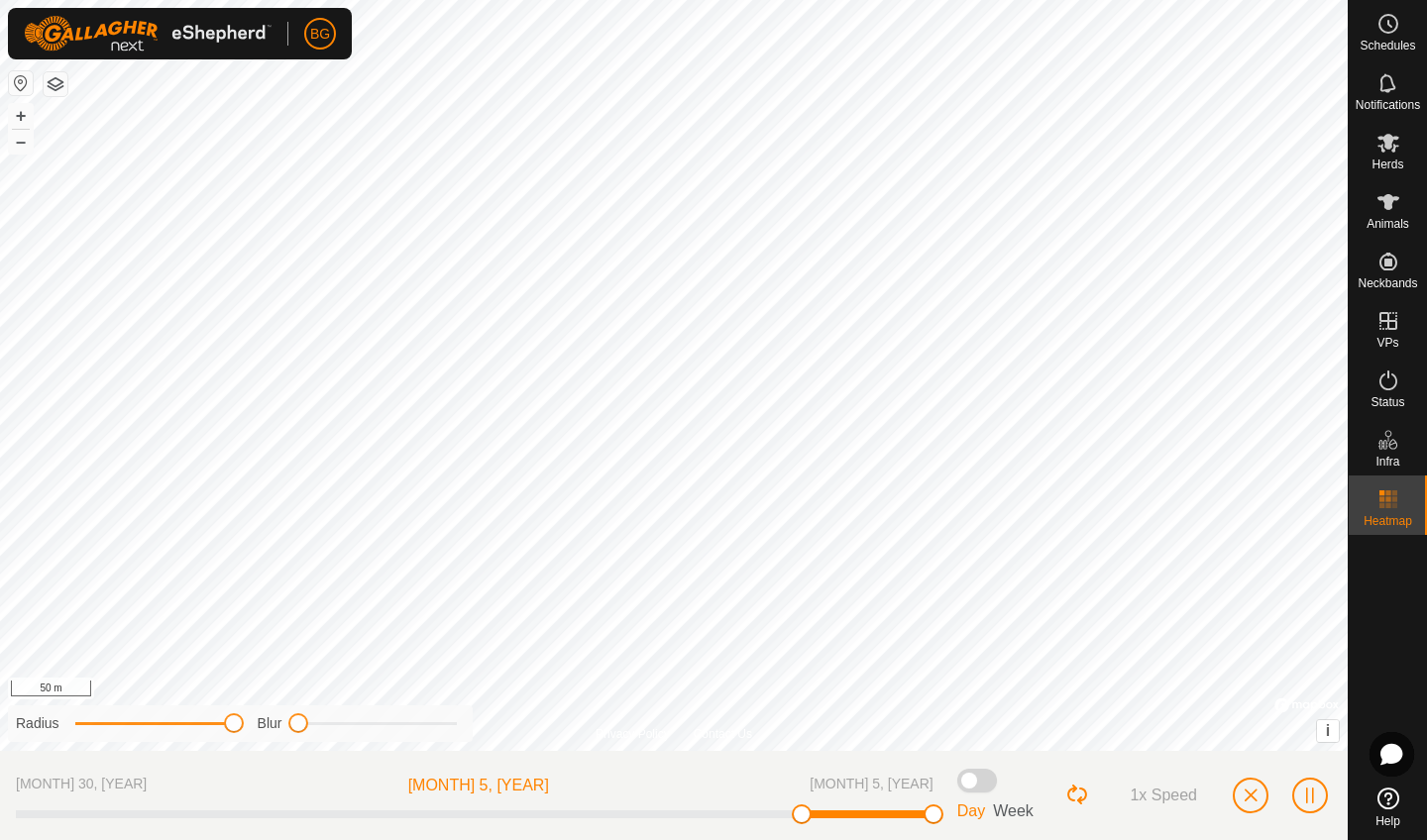 drag, startPoint x: 160, startPoint y: 726, endPoint x: 262, endPoint y: 729, distance: 102.04411 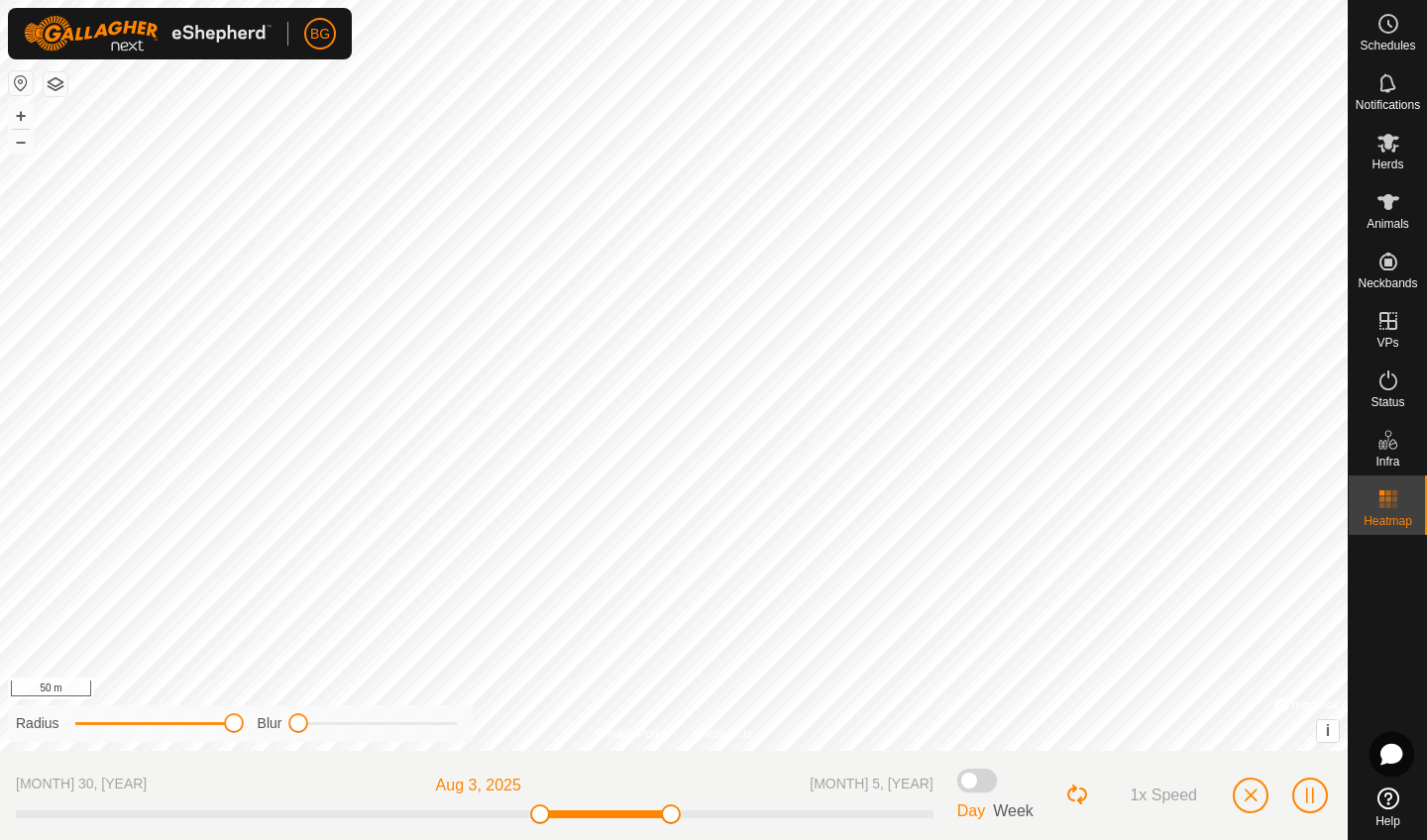 click on "[MONTH] 5, [YEAR]" 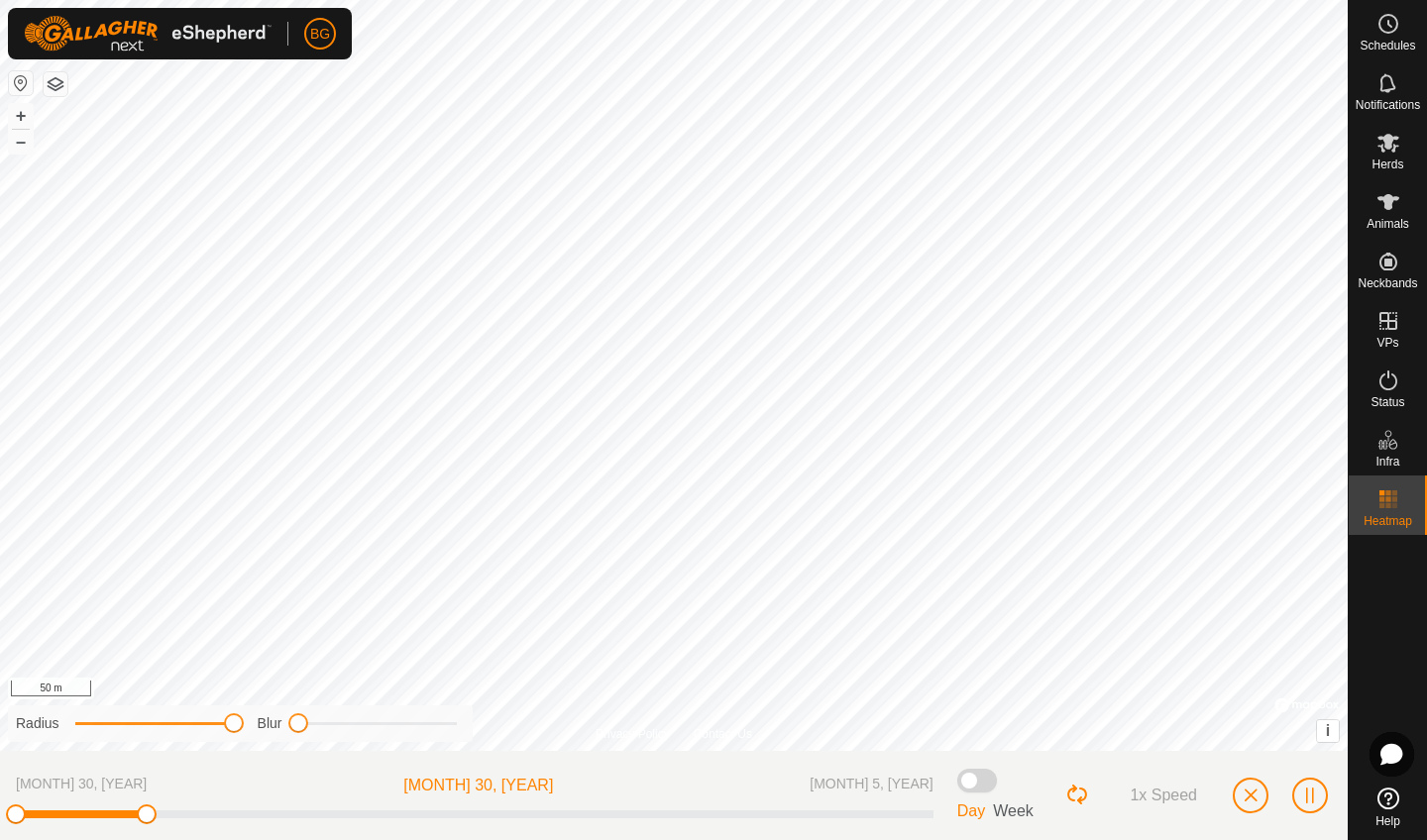 click 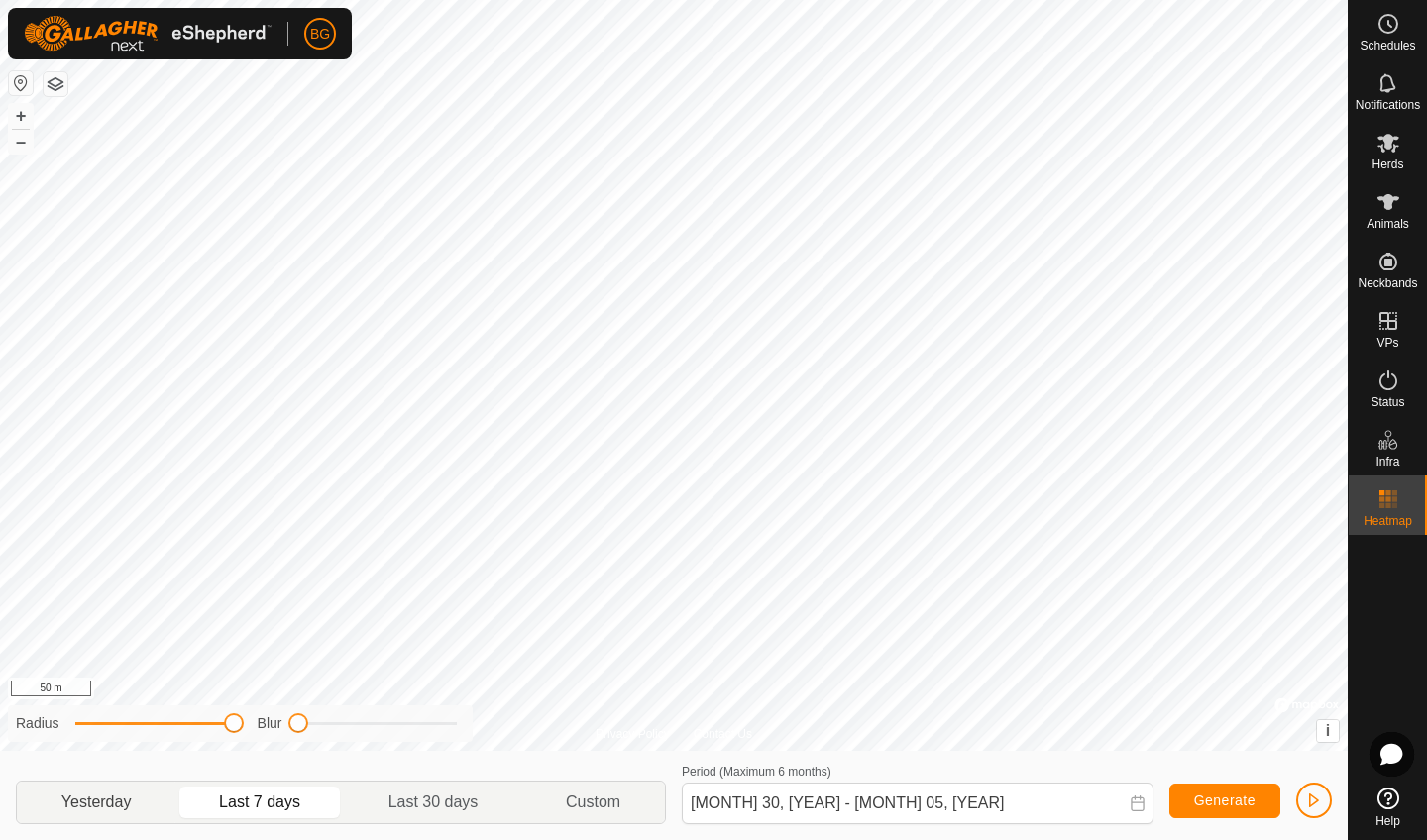 click on "Yesterday" 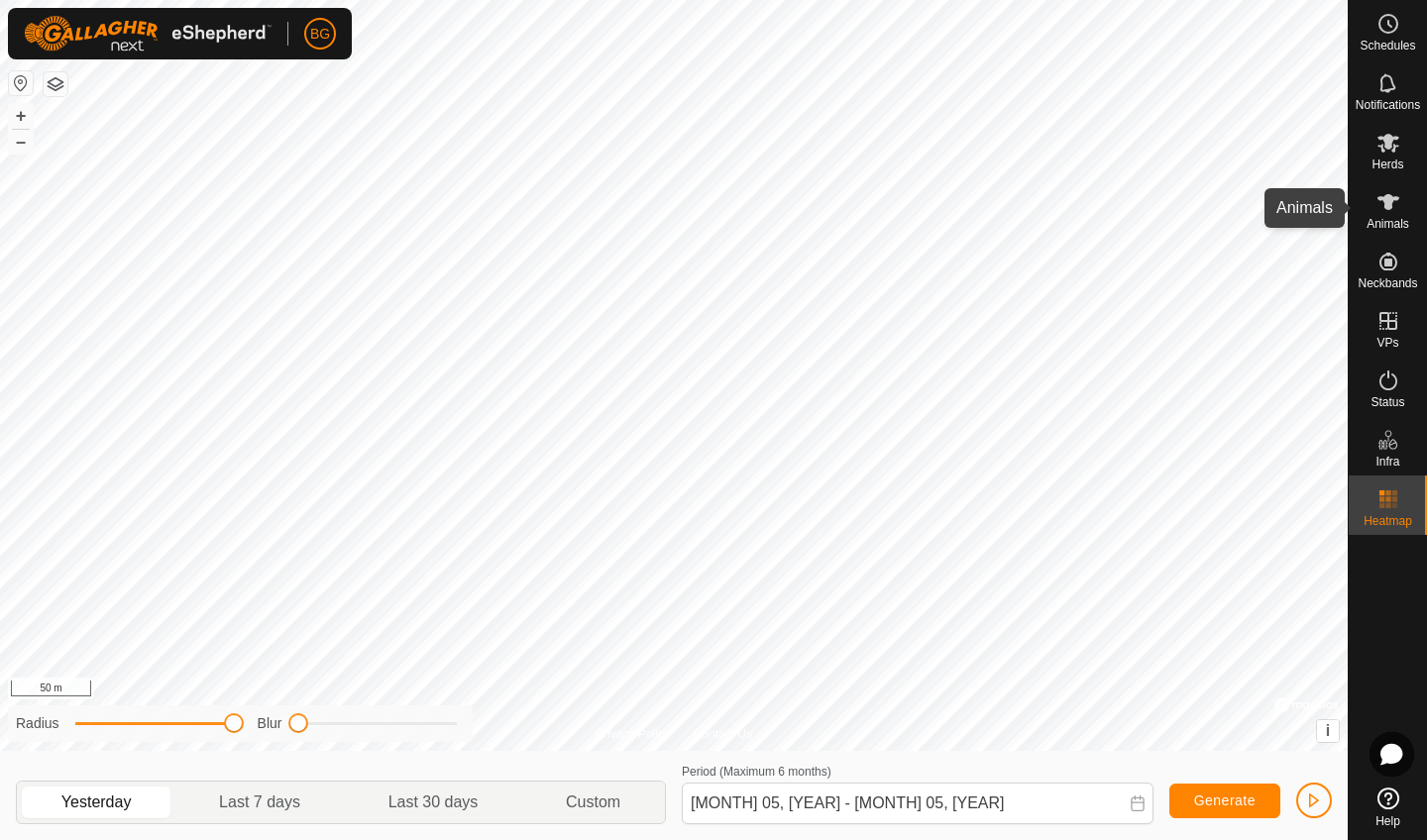 click 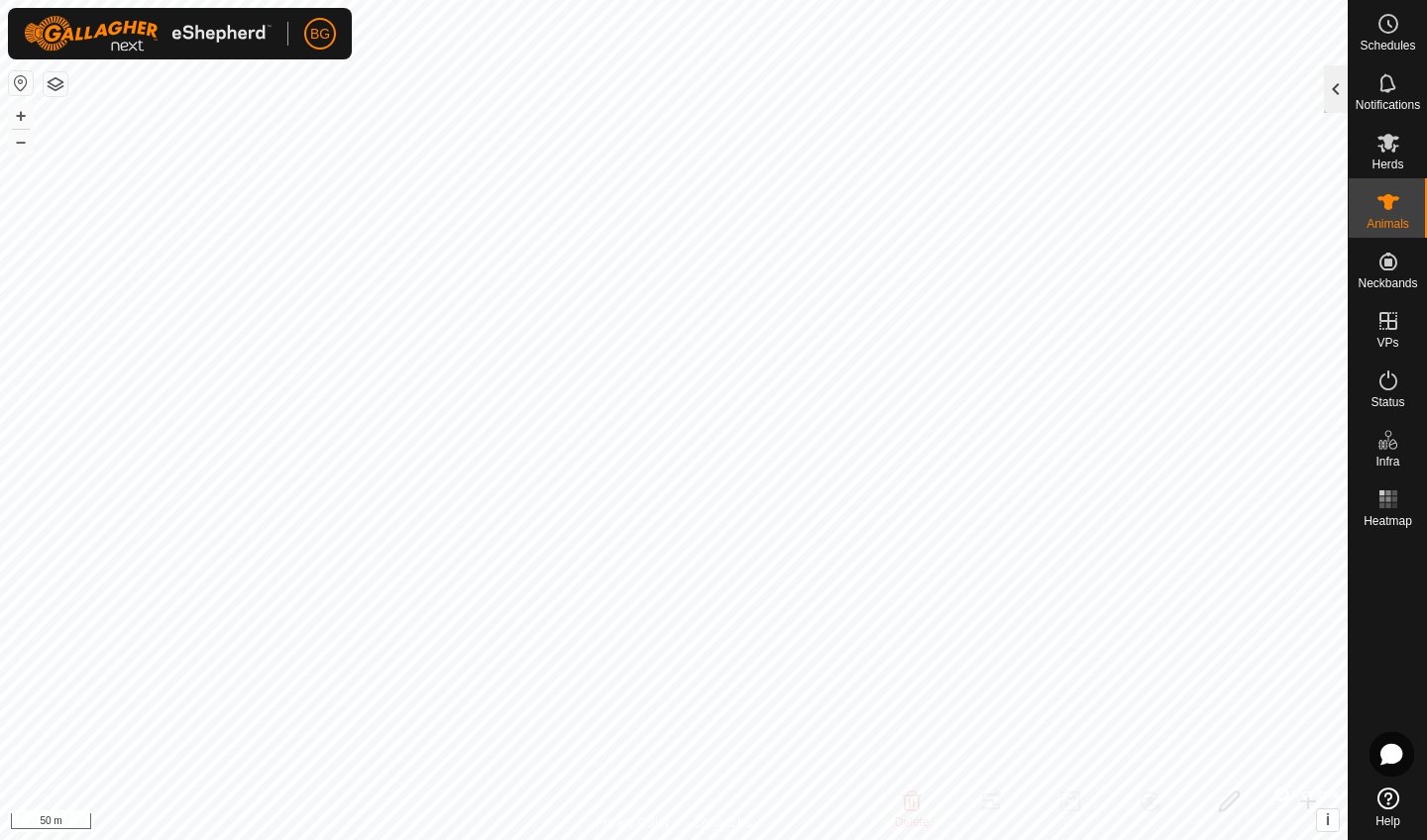 click 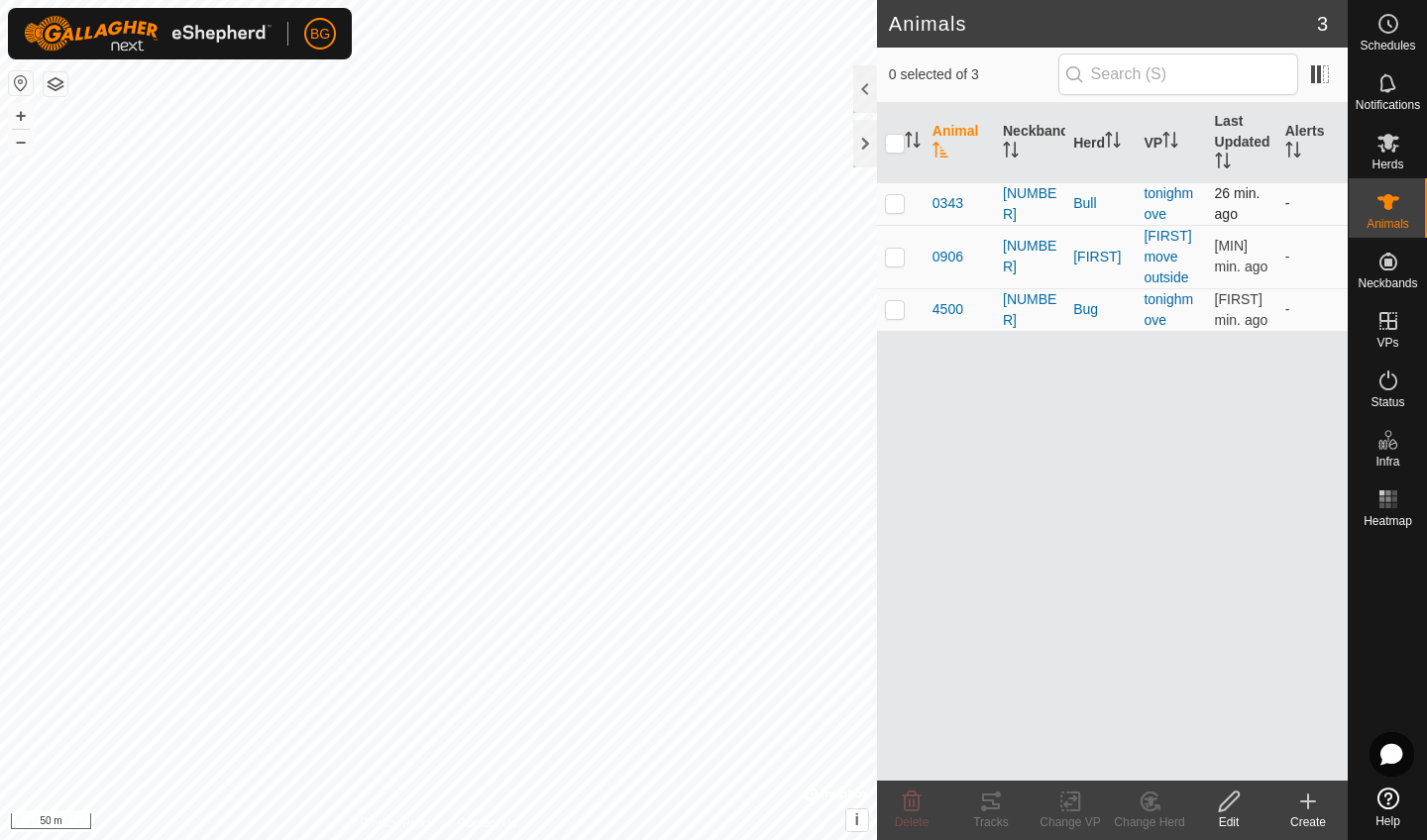 click at bounding box center [895, 203] 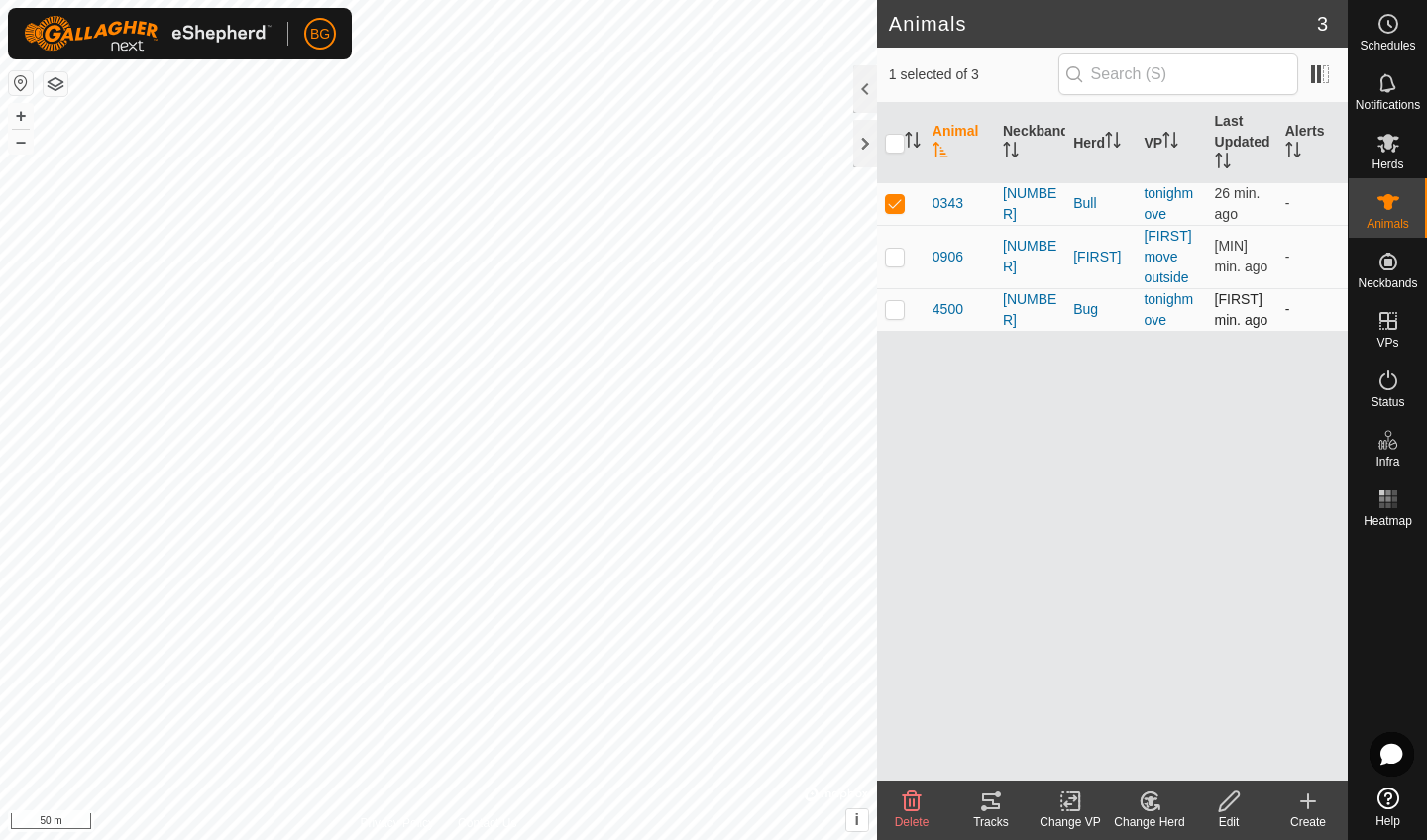 click at bounding box center [895, 309] 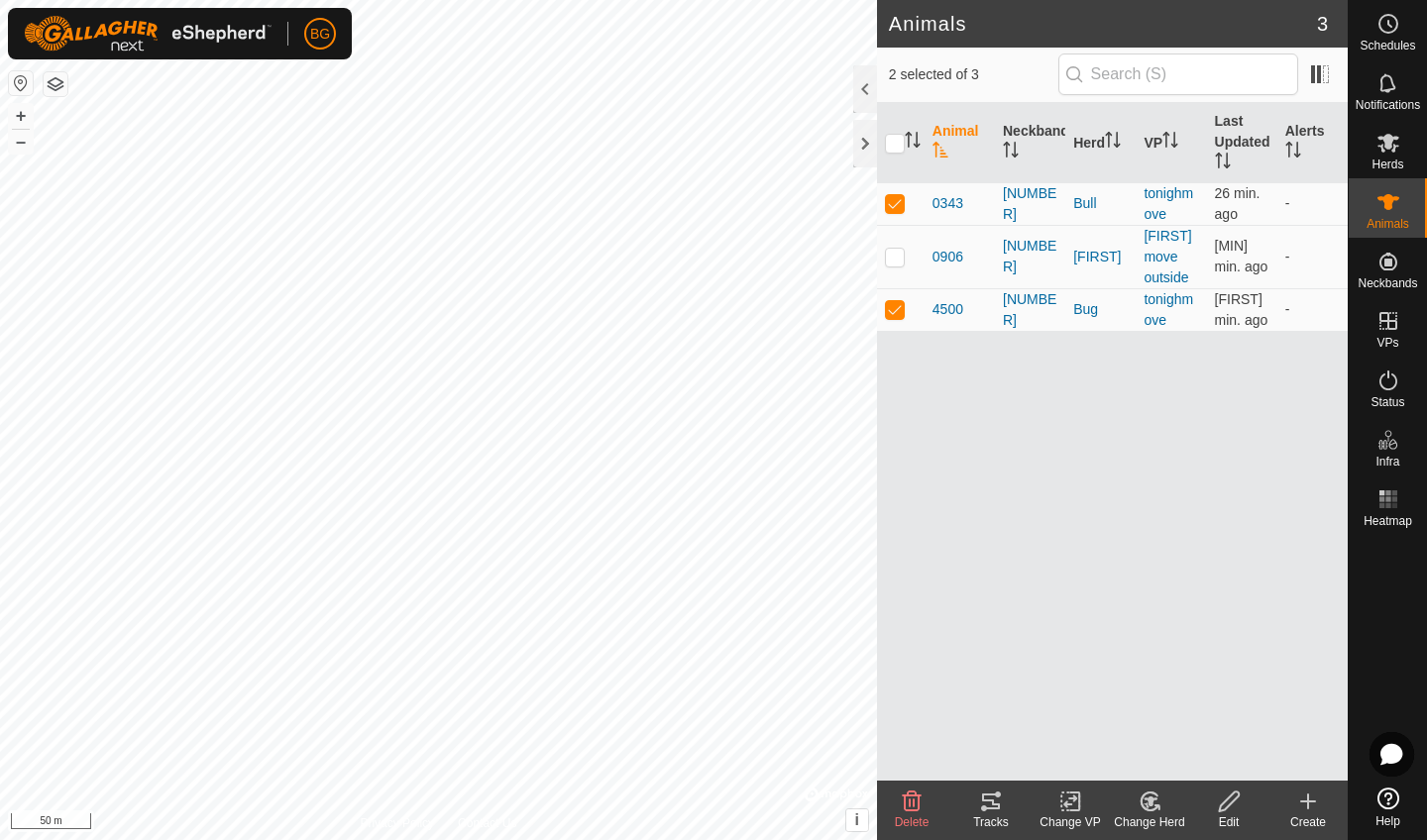 click 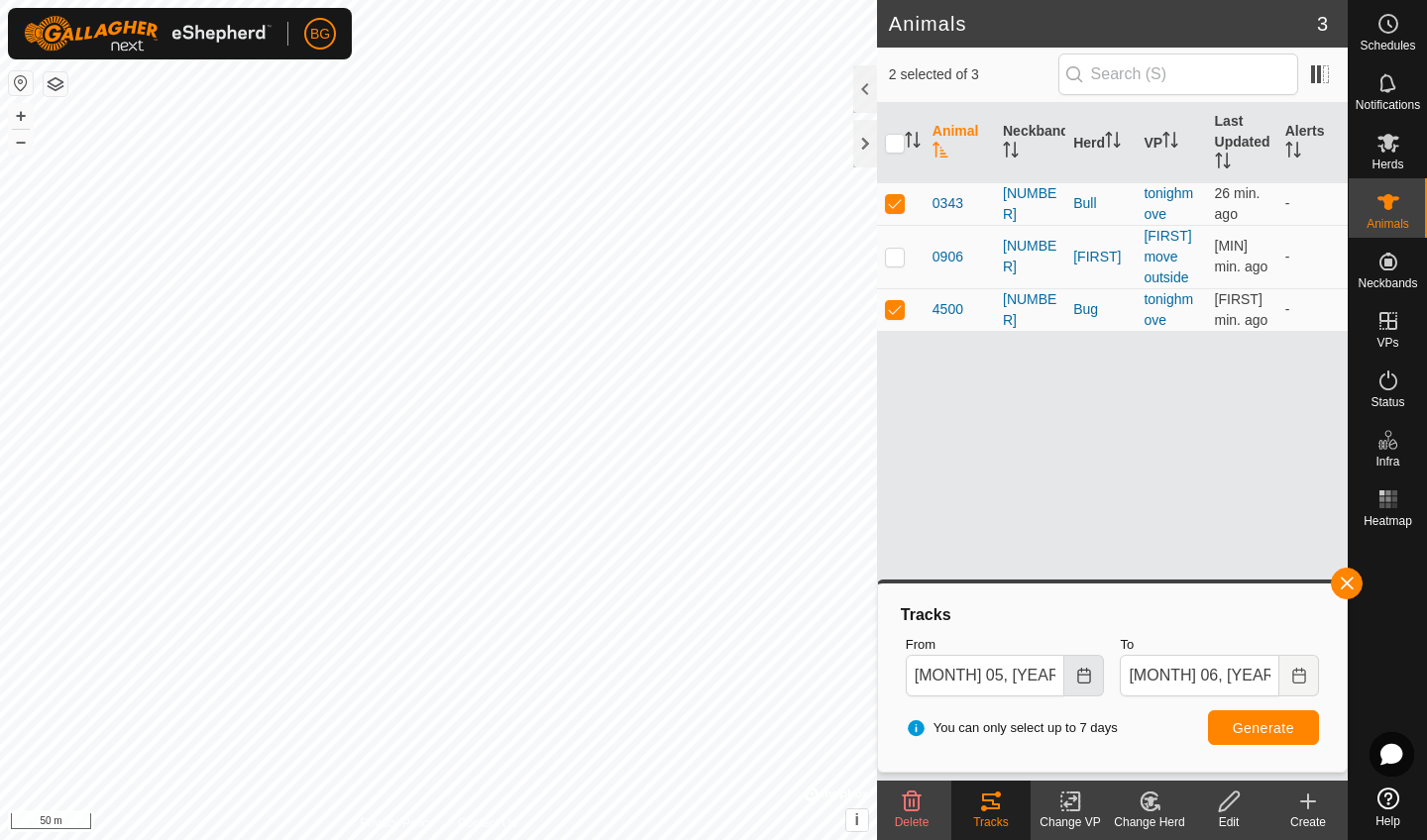 click 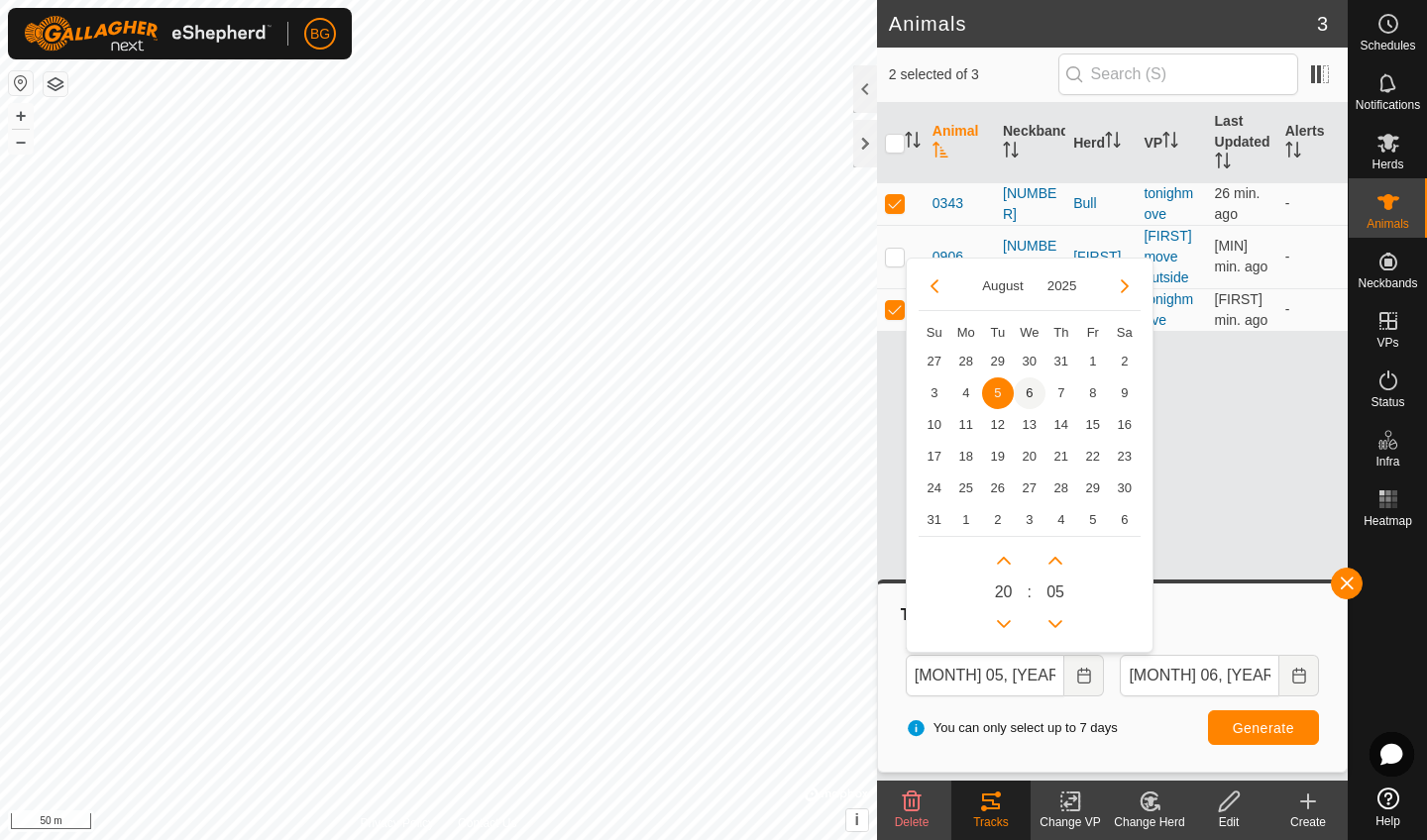 click on "6" at bounding box center (1030, 393) 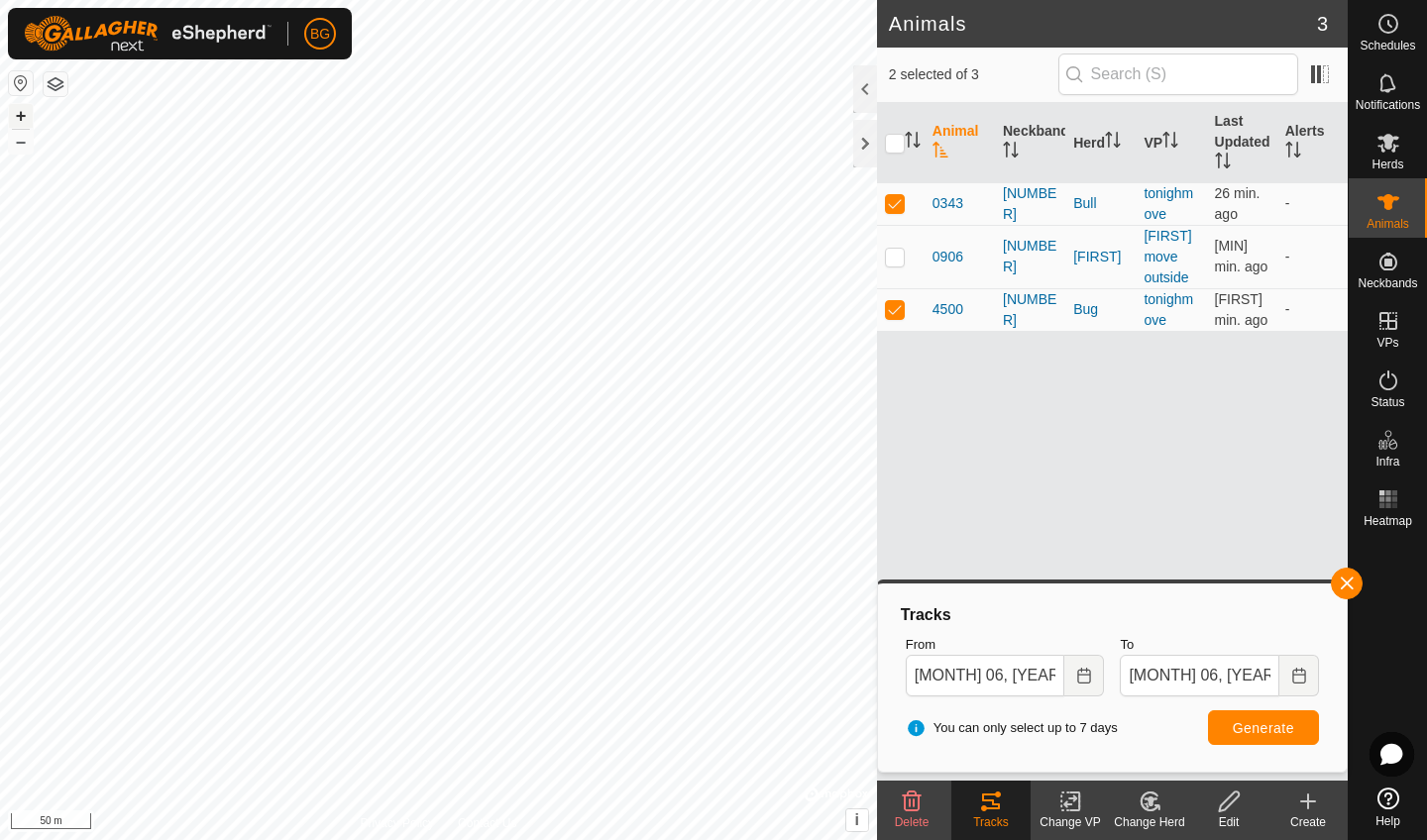 click on "+" at bounding box center (21, 116) 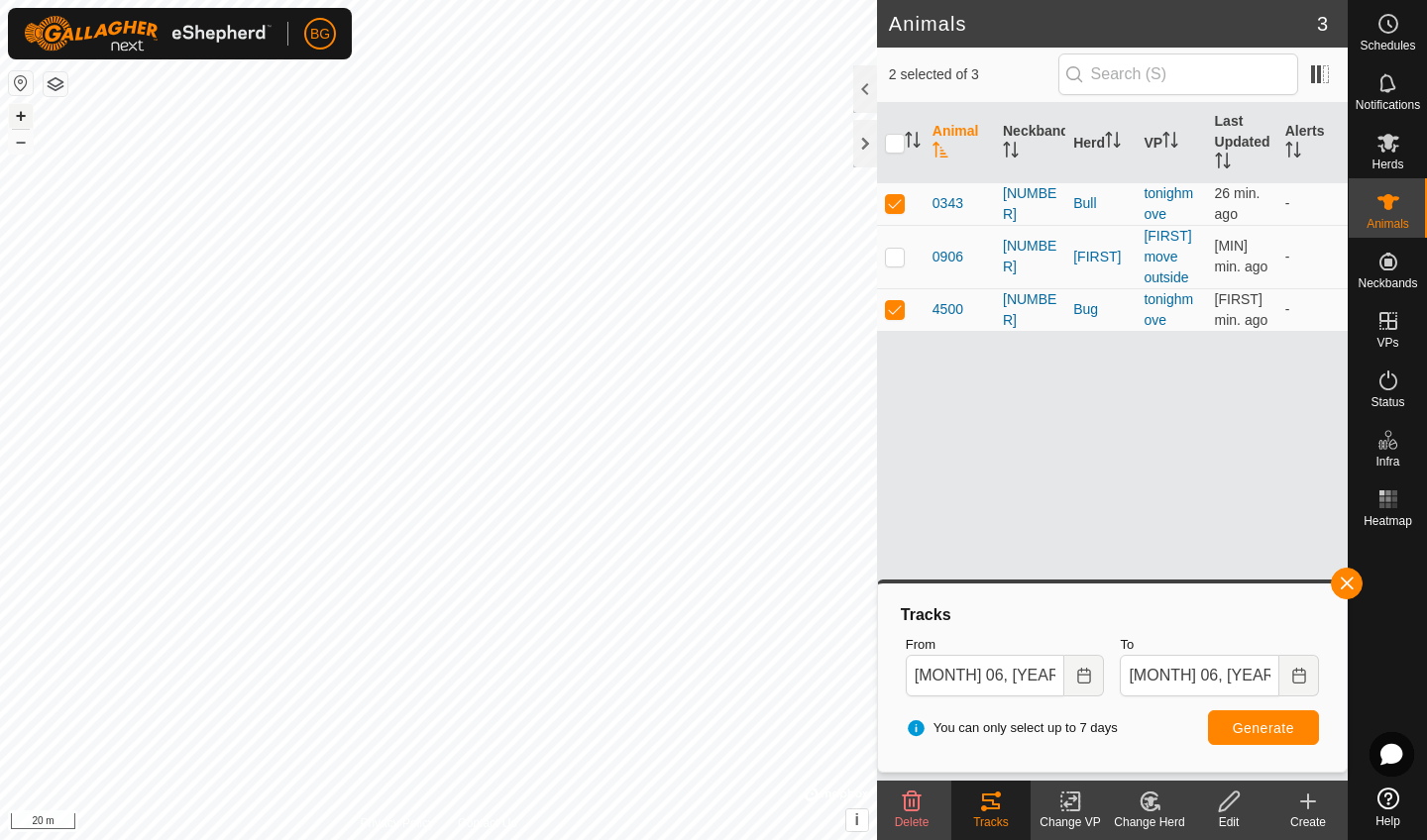 click on "+" at bounding box center [21, 116] 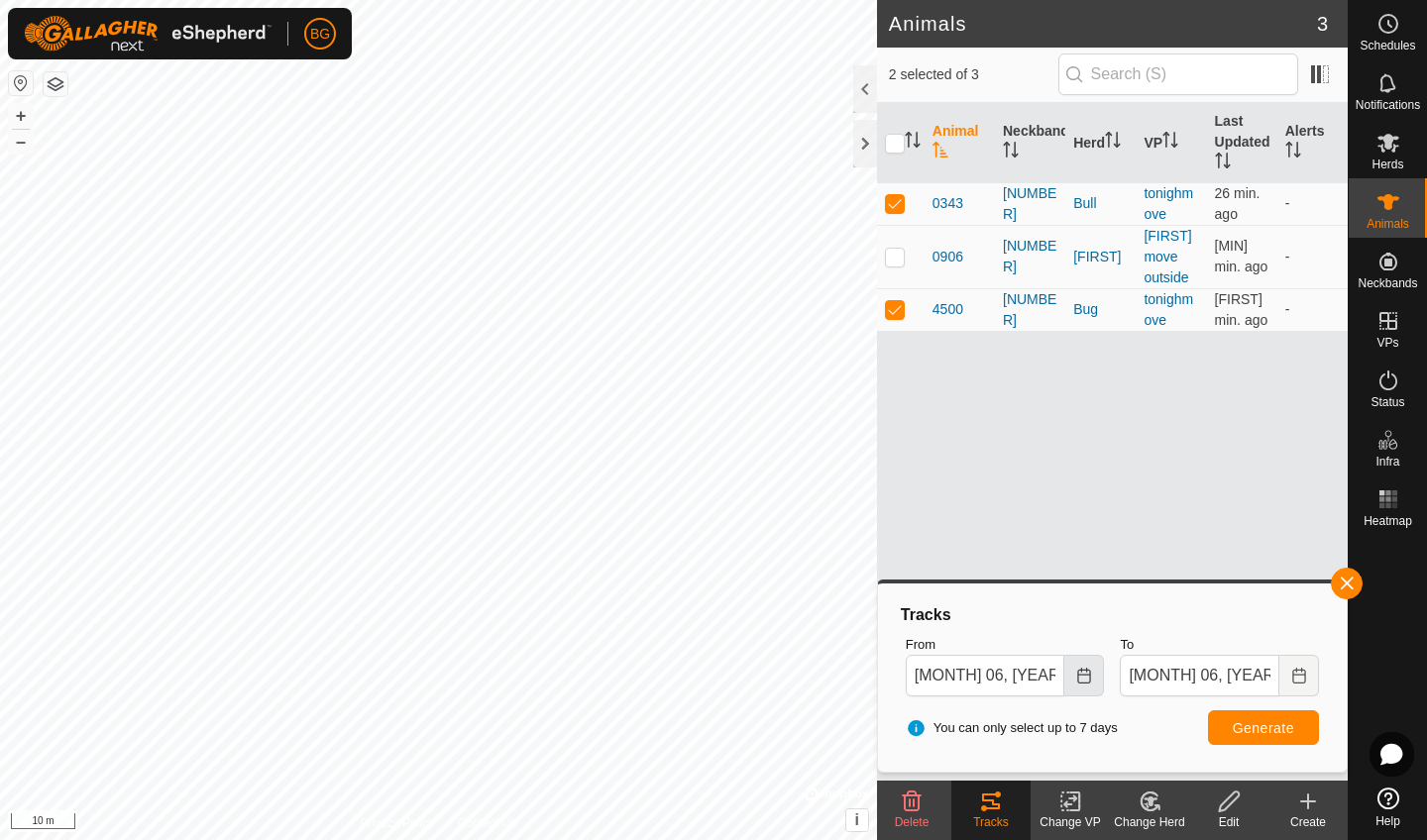 click 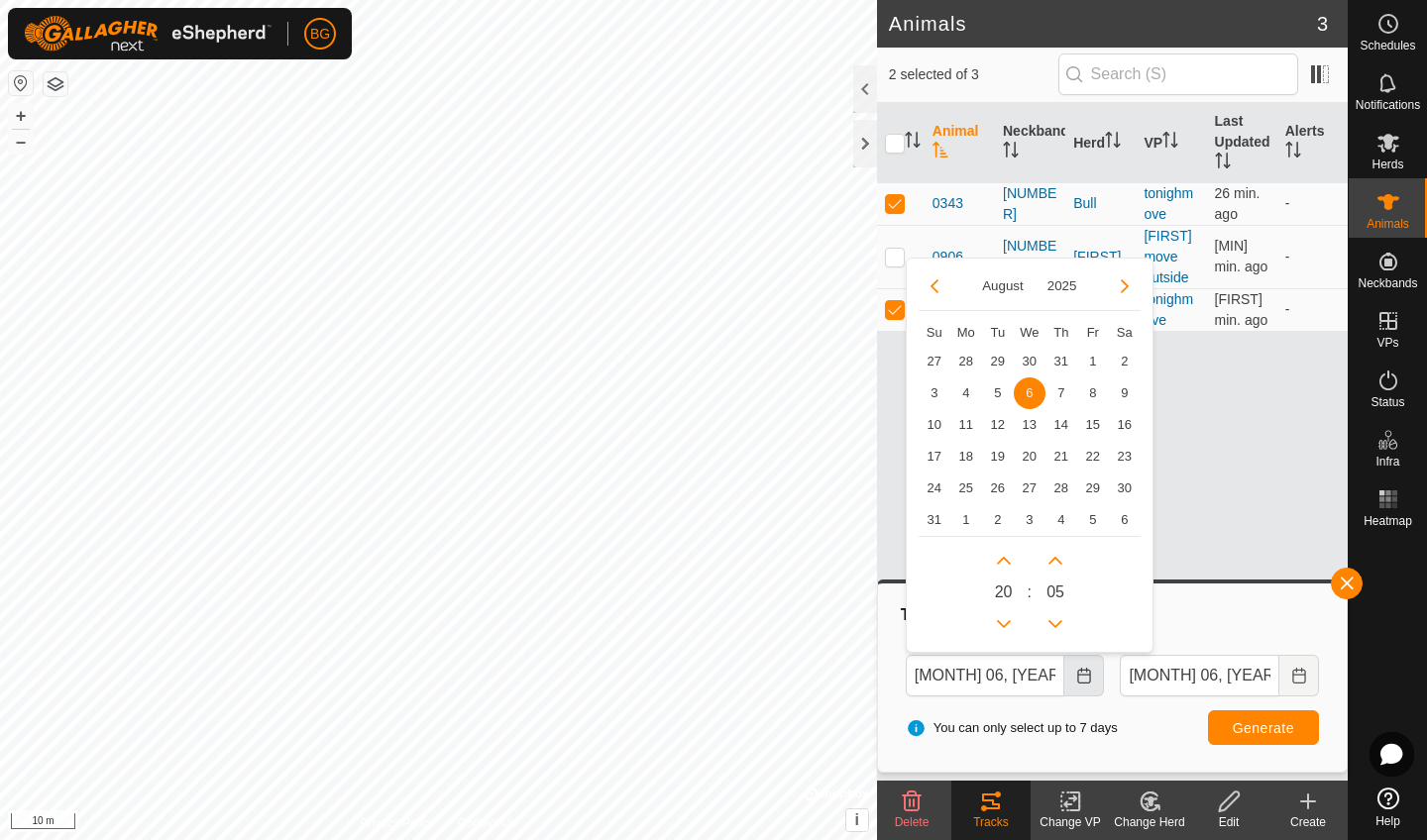 click 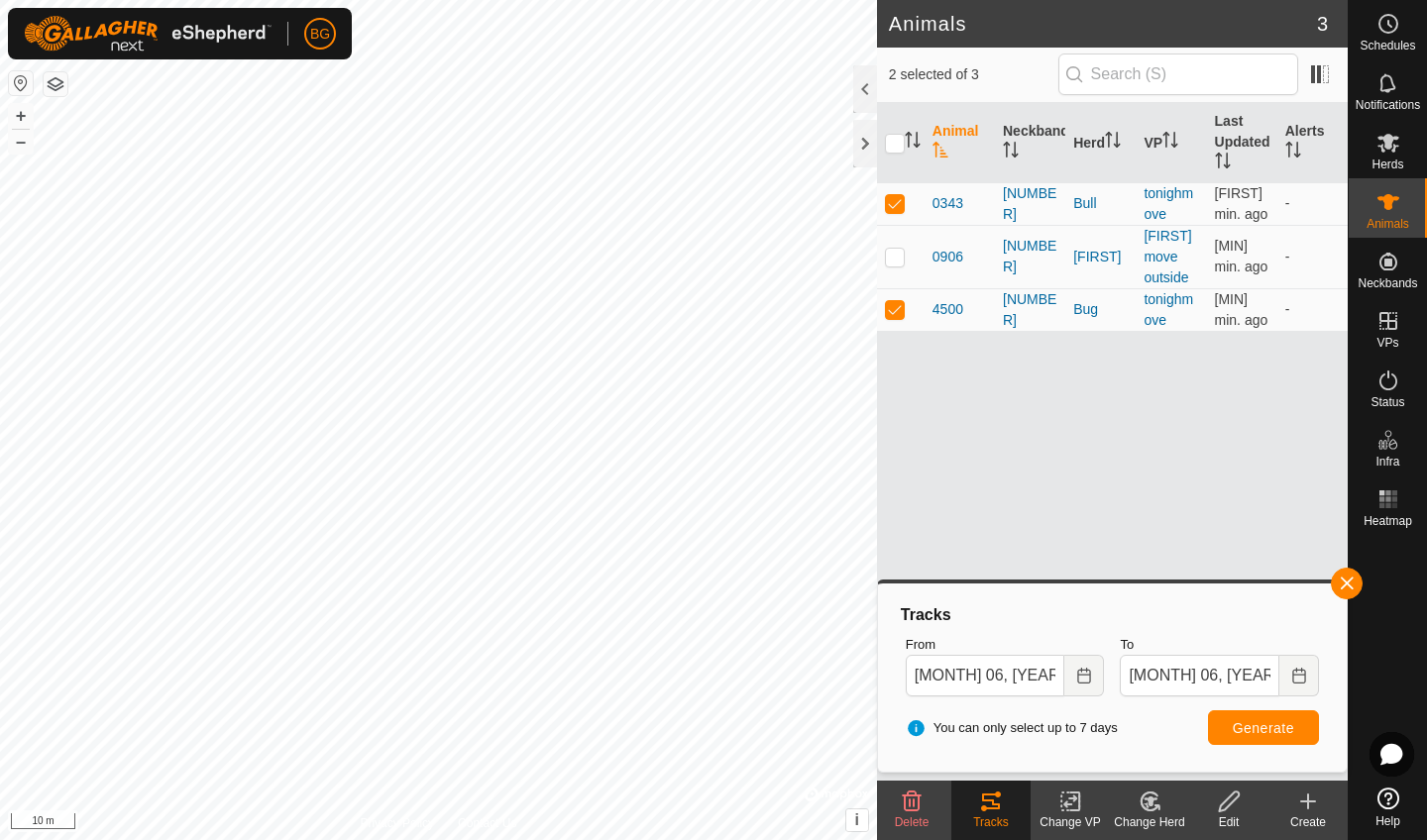 click on "Generate" at bounding box center [1263, 728] 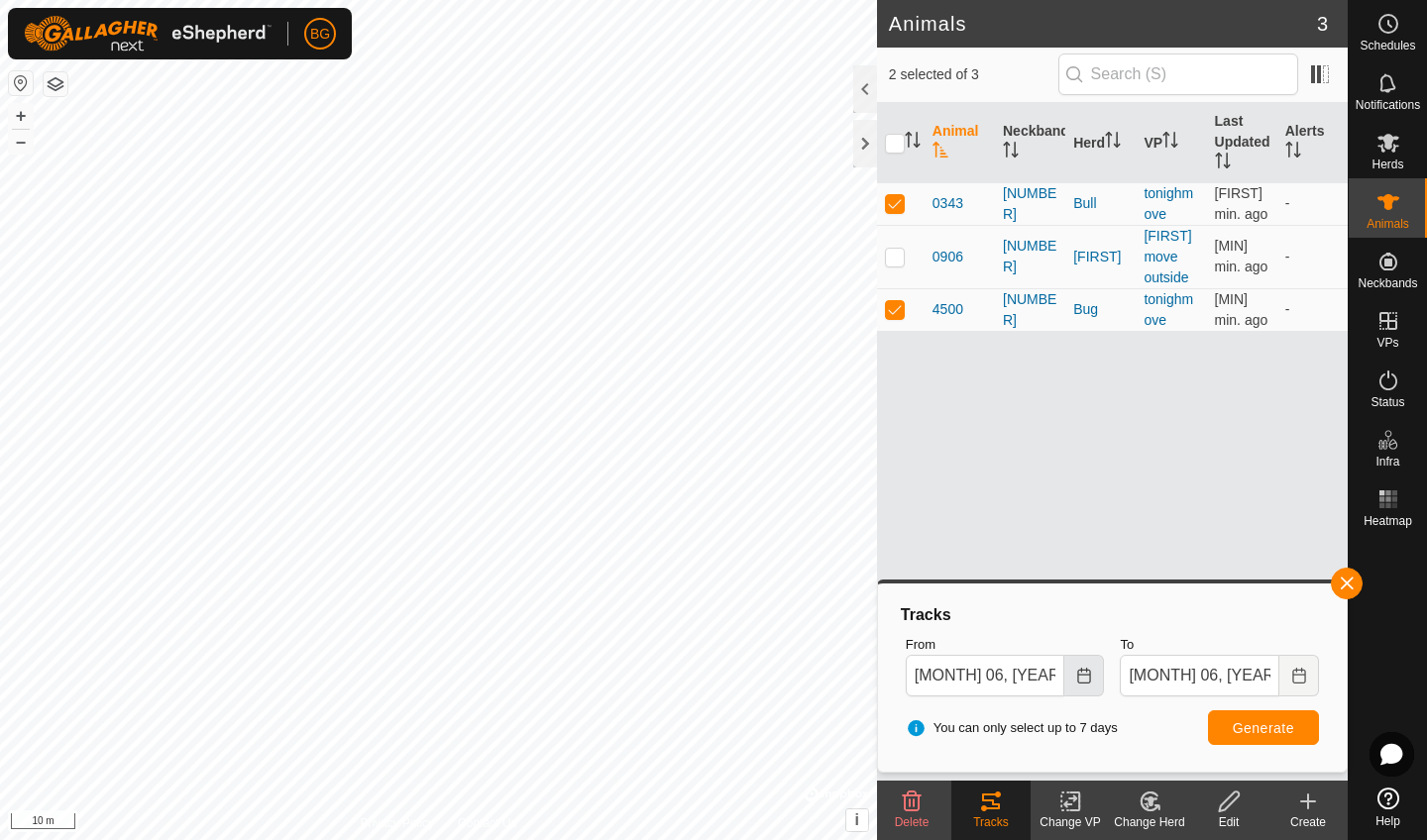 click at bounding box center [1084, 676] 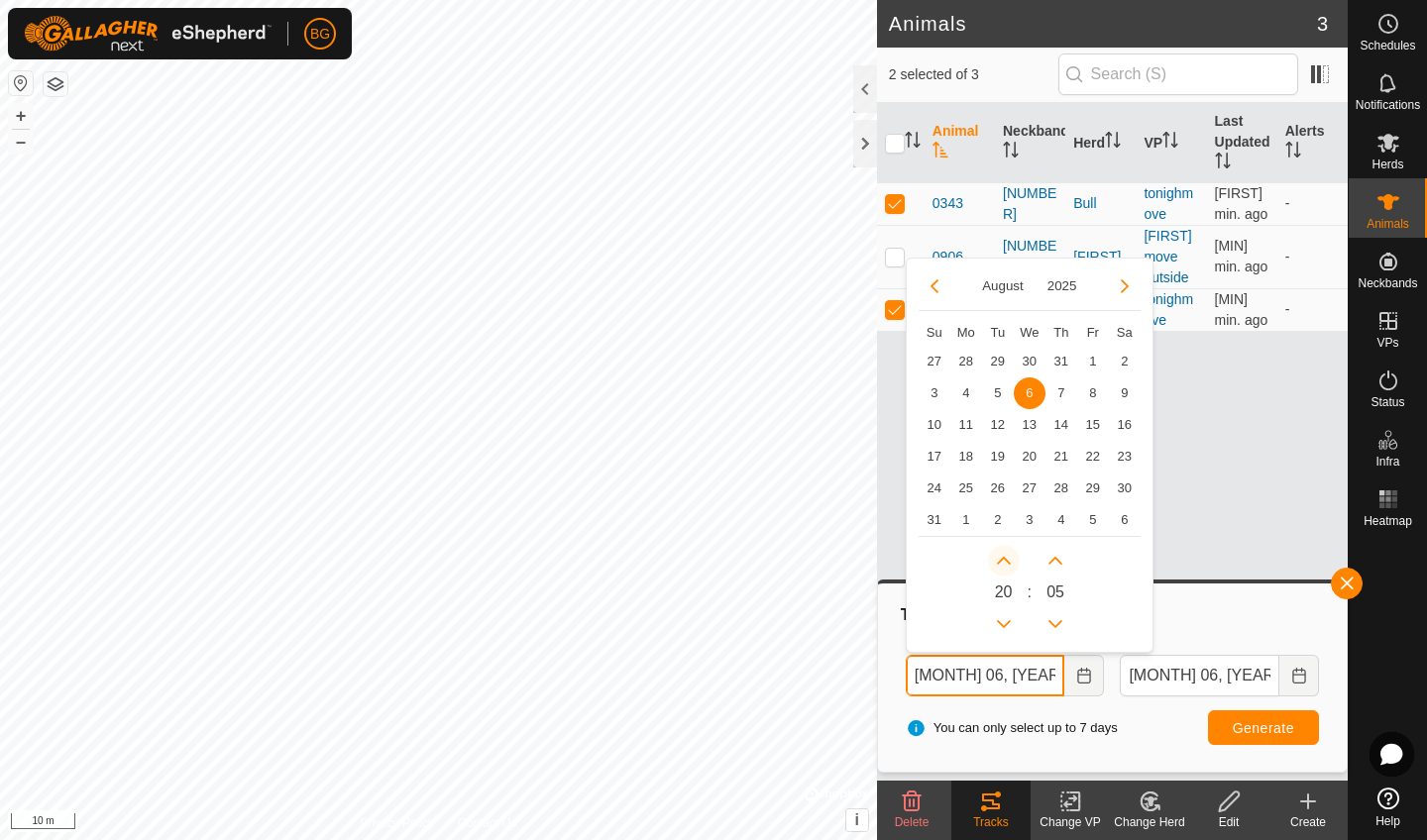 click at bounding box center [1004, 561] 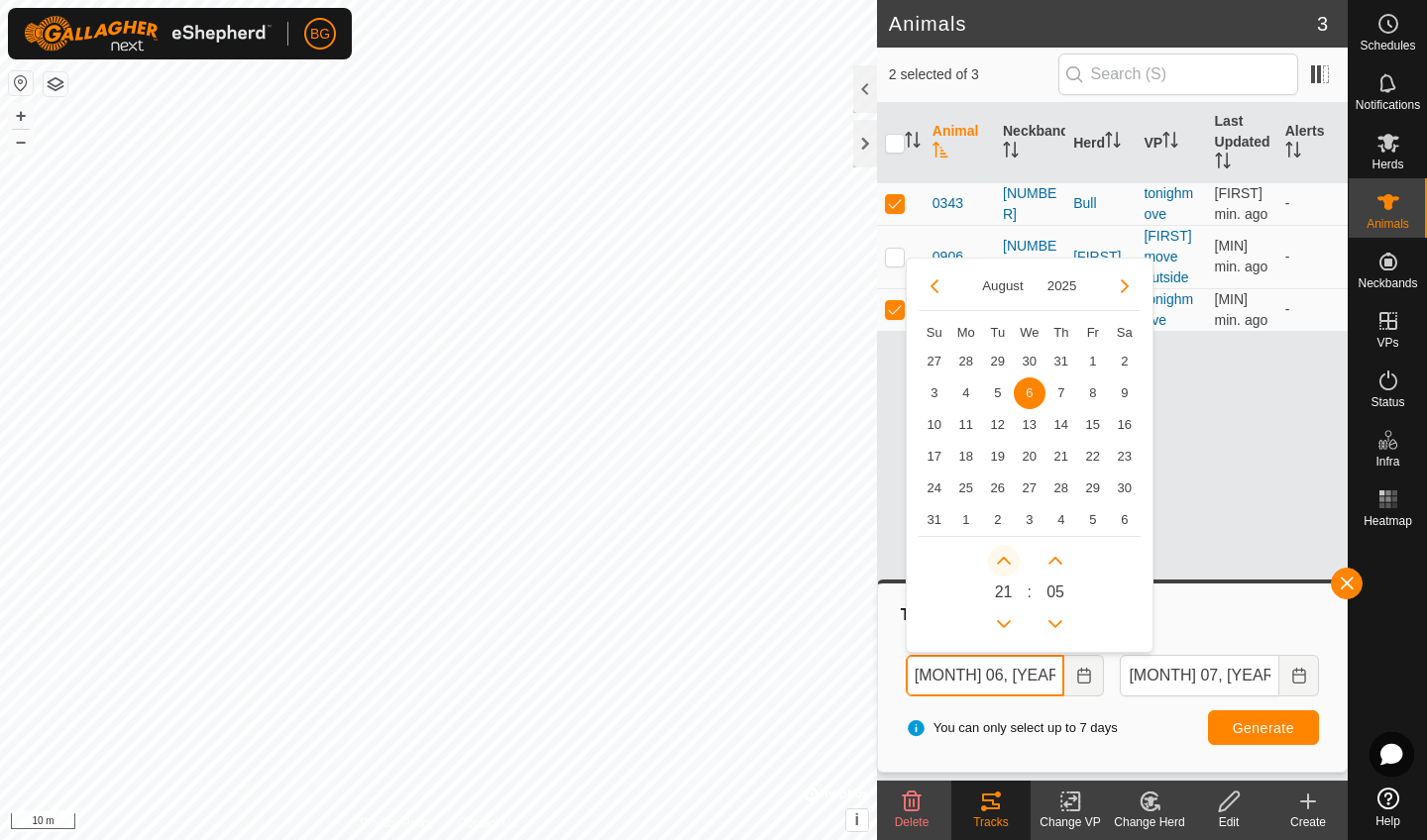 click at bounding box center (1013, 561) 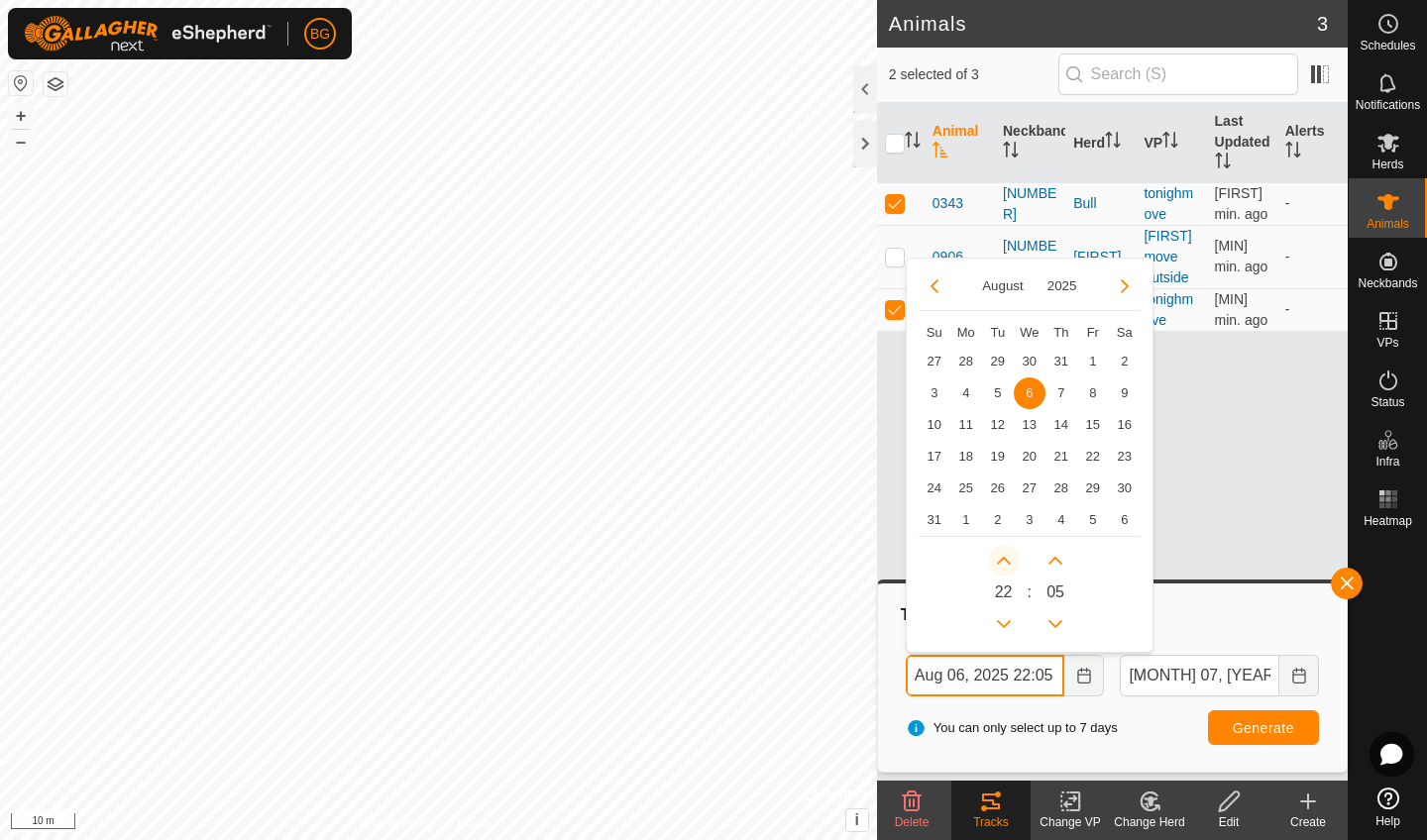 click at bounding box center (1004, 561) 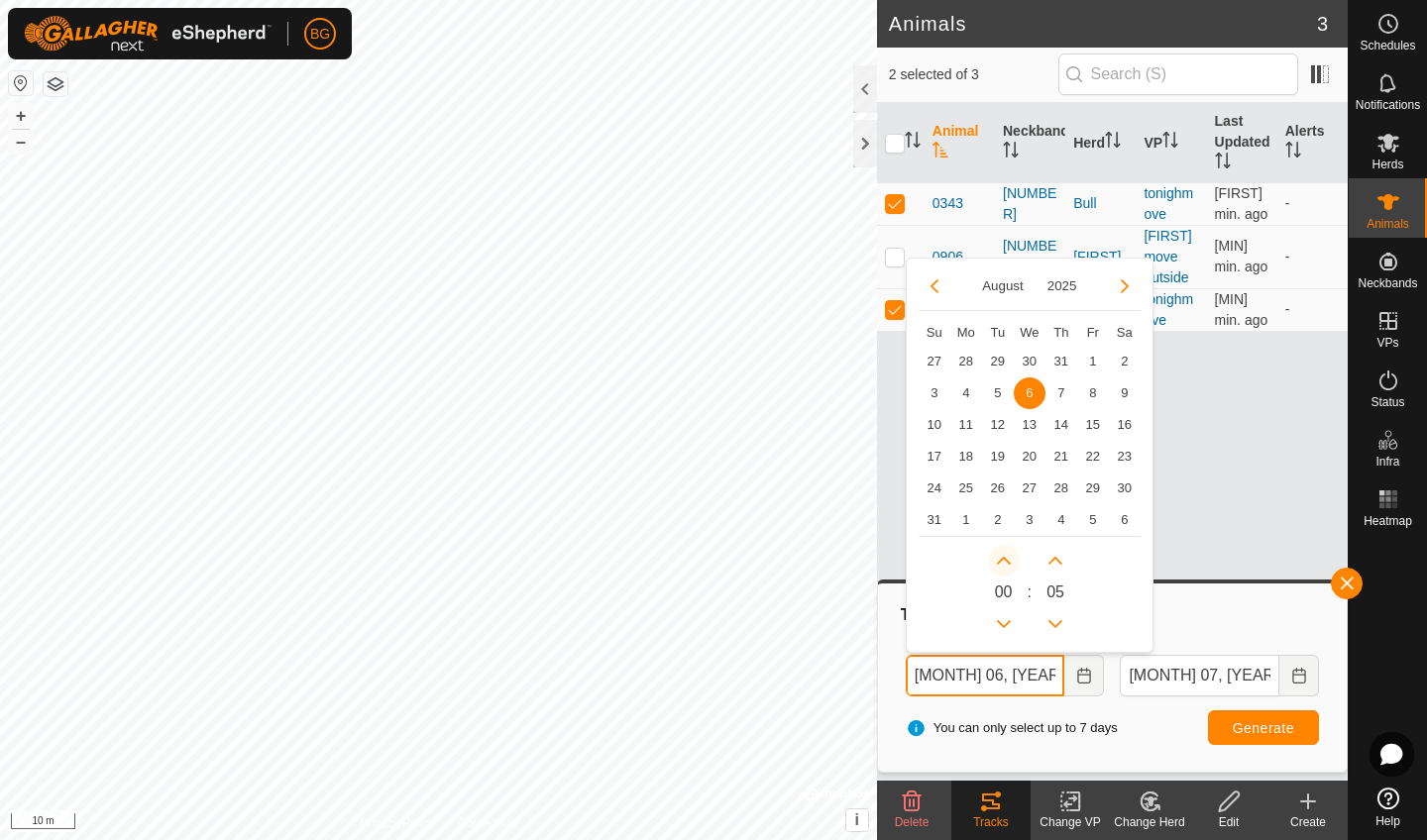 click at bounding box center [1004, 561] 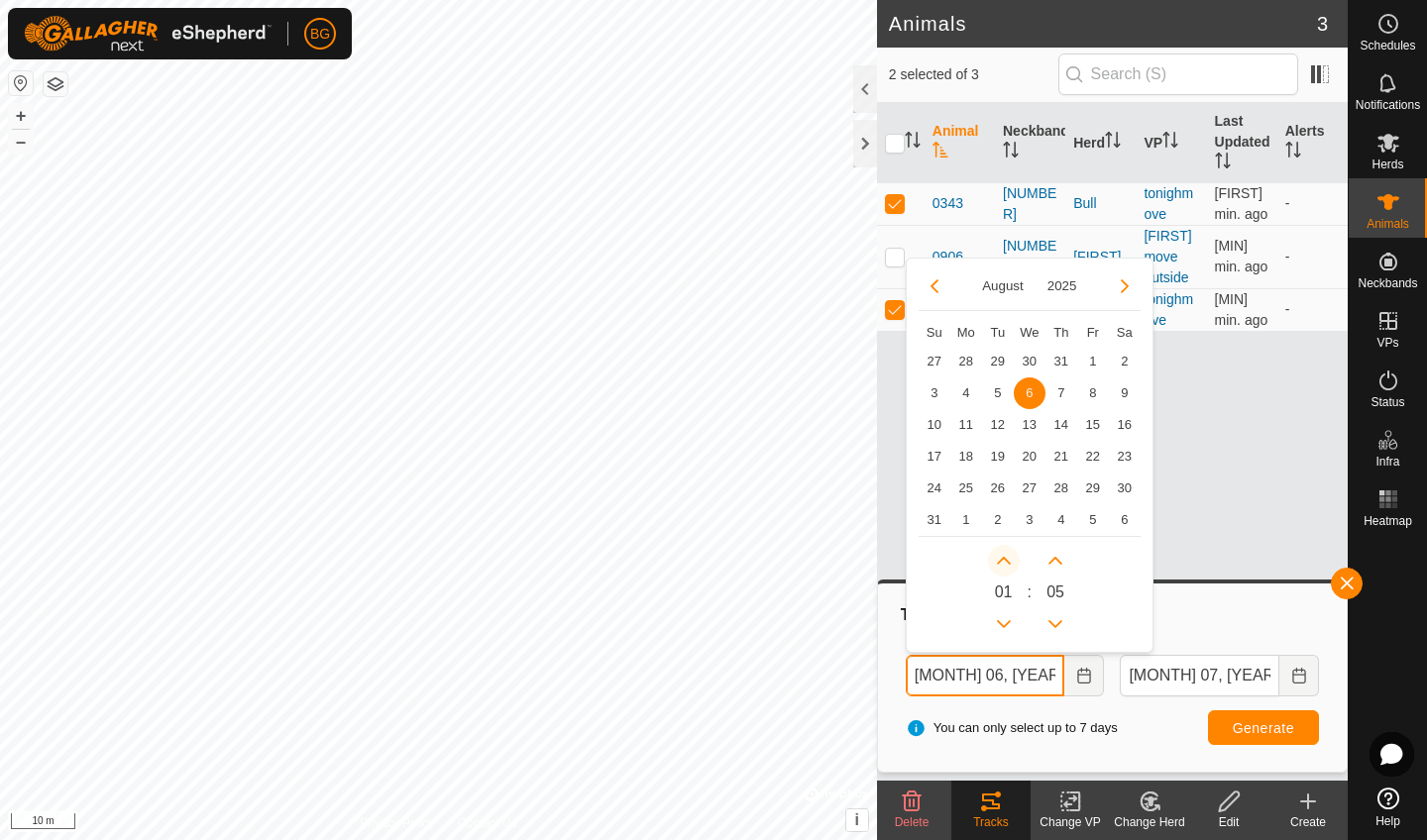 click at bounding box center (1004, 561) 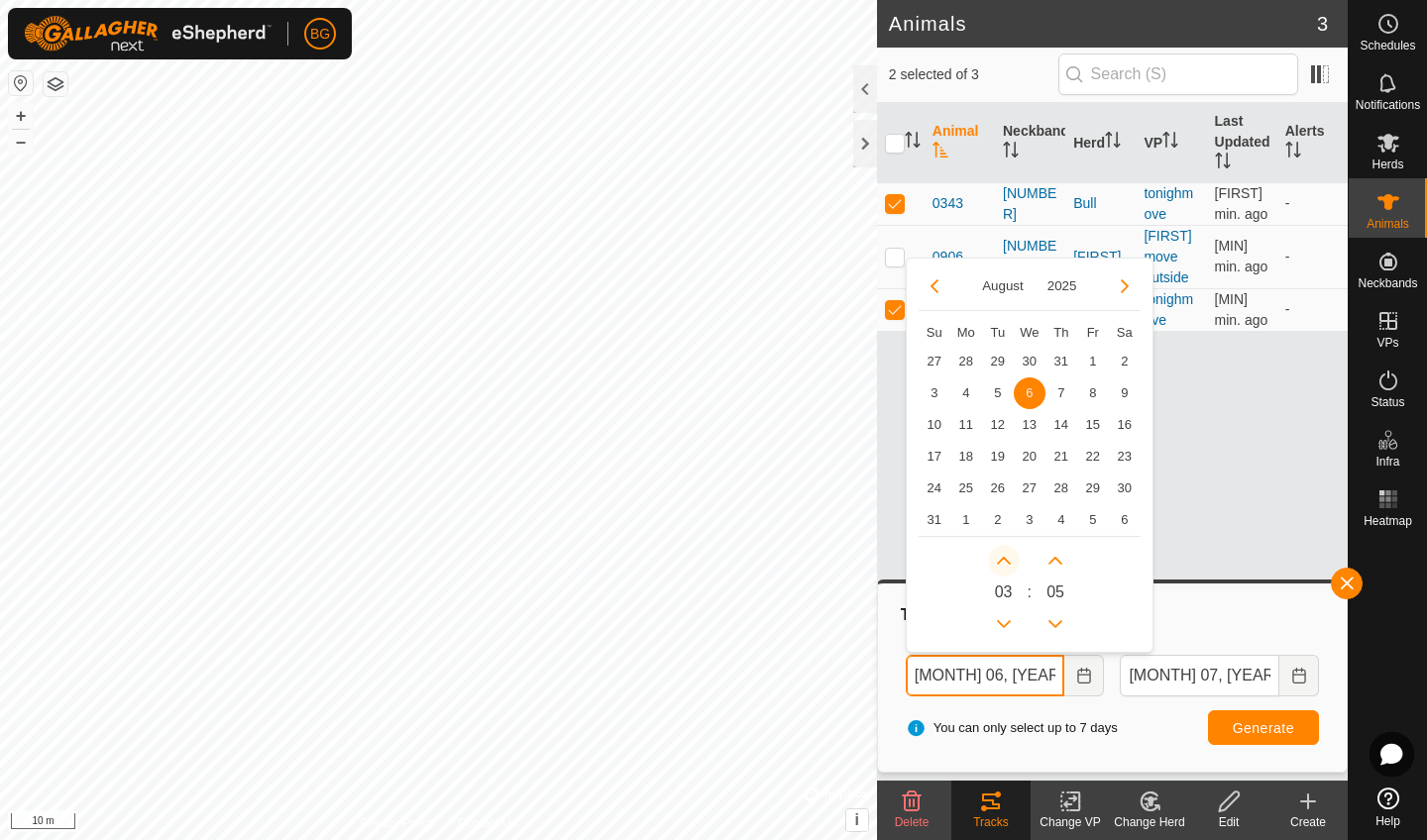 click at bounding box center [1004, 561] 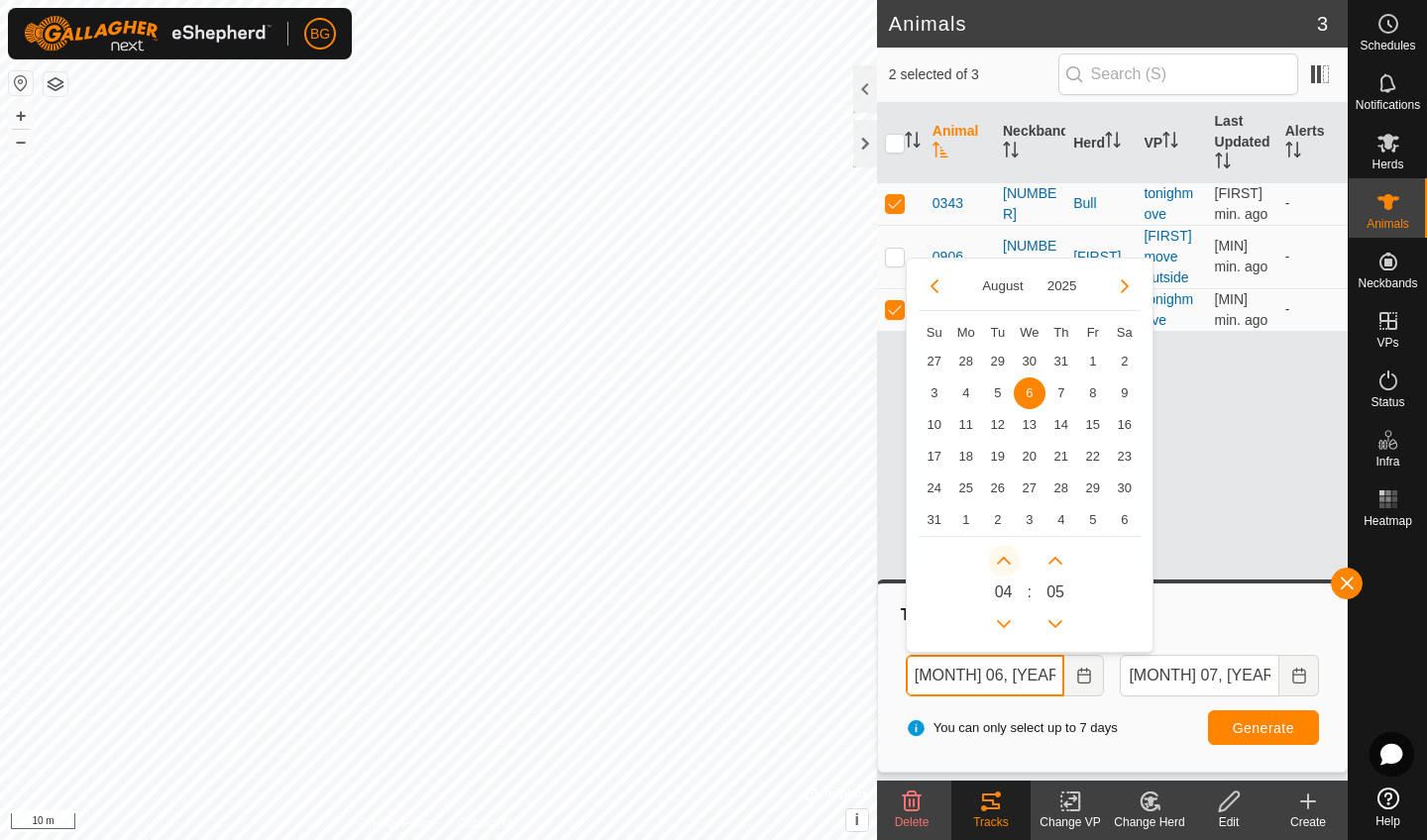 click at bounding box center (1004, 561) 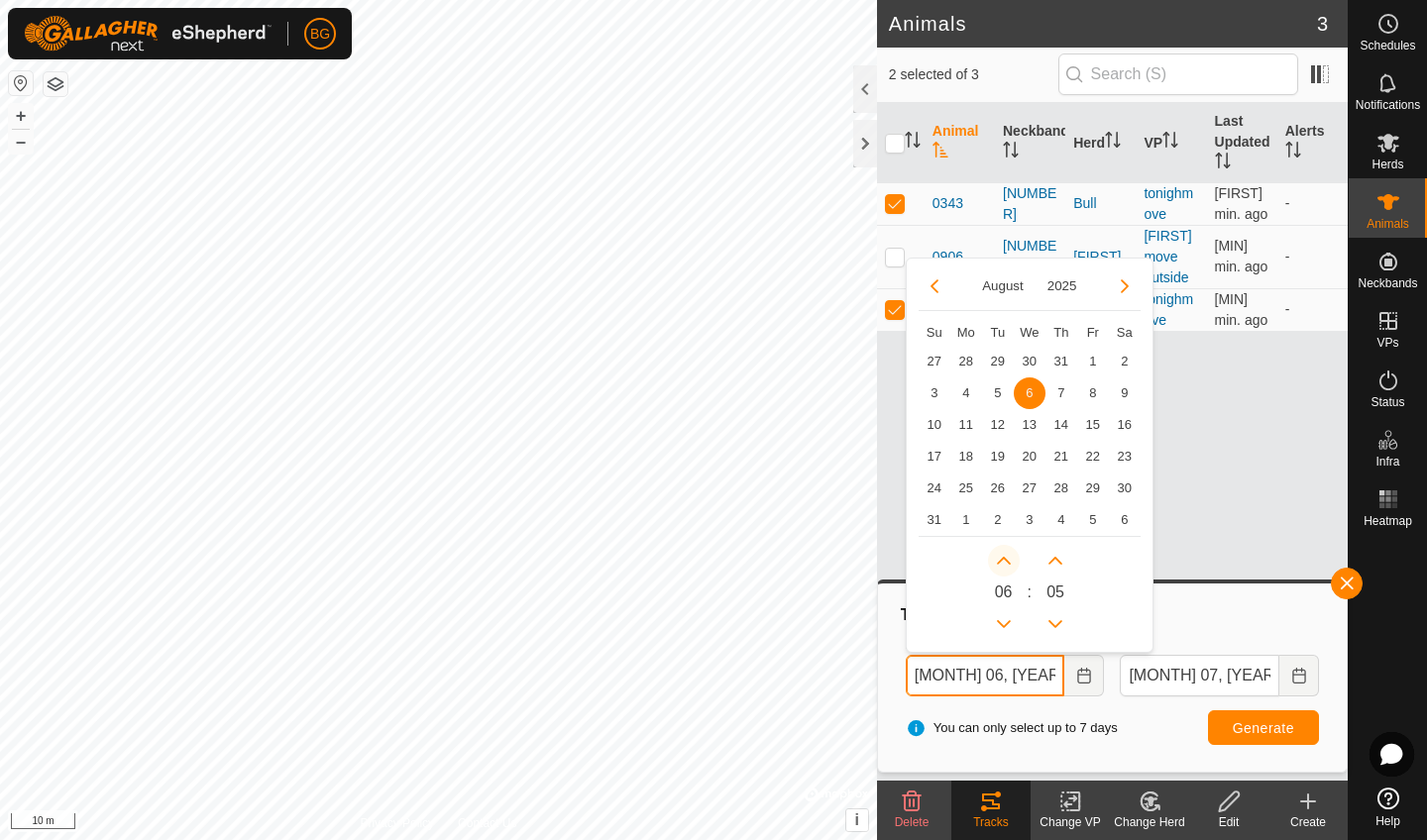 click at bounding box center [1004, 561] 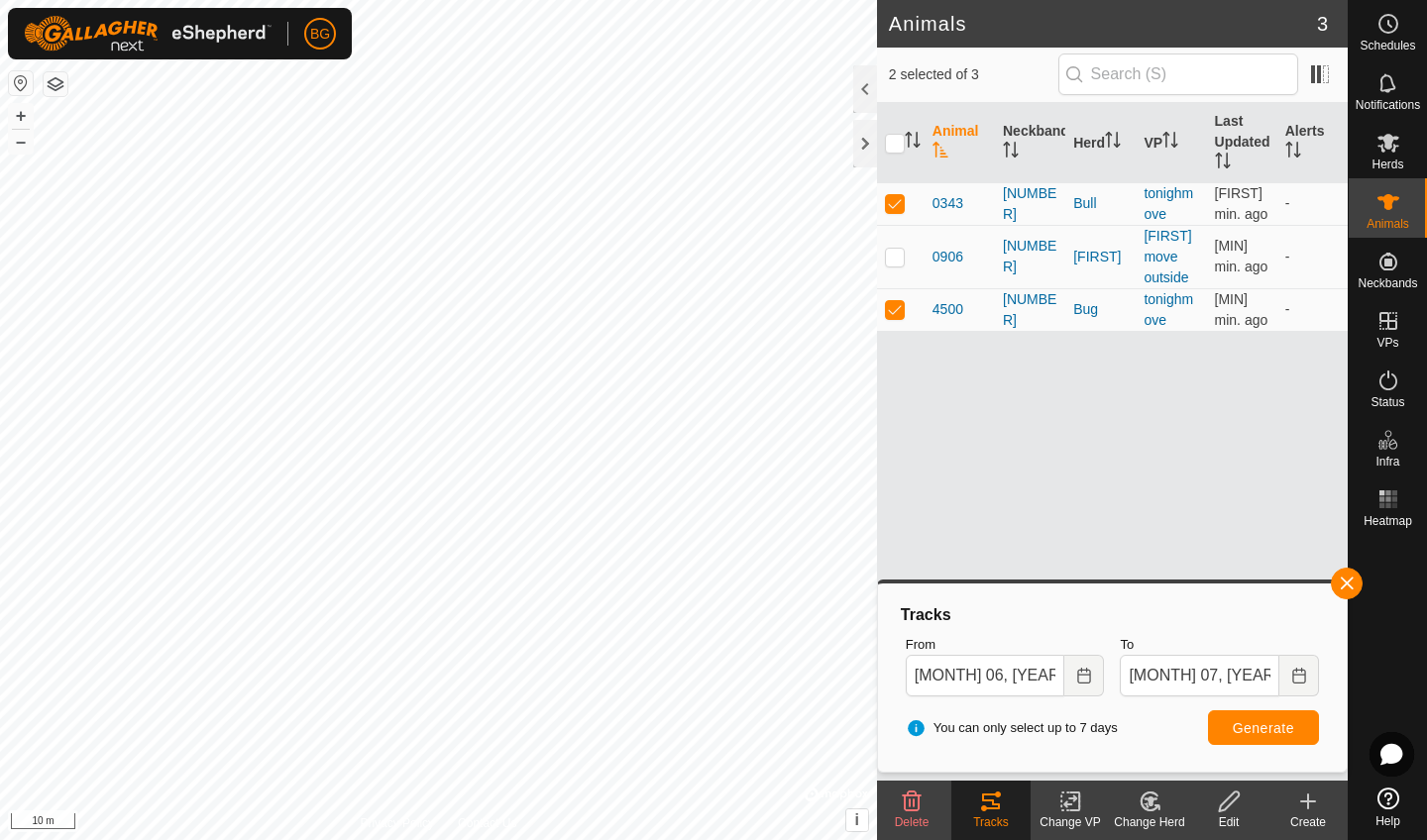 click on "Generate" at bounding box center [1263, 728] 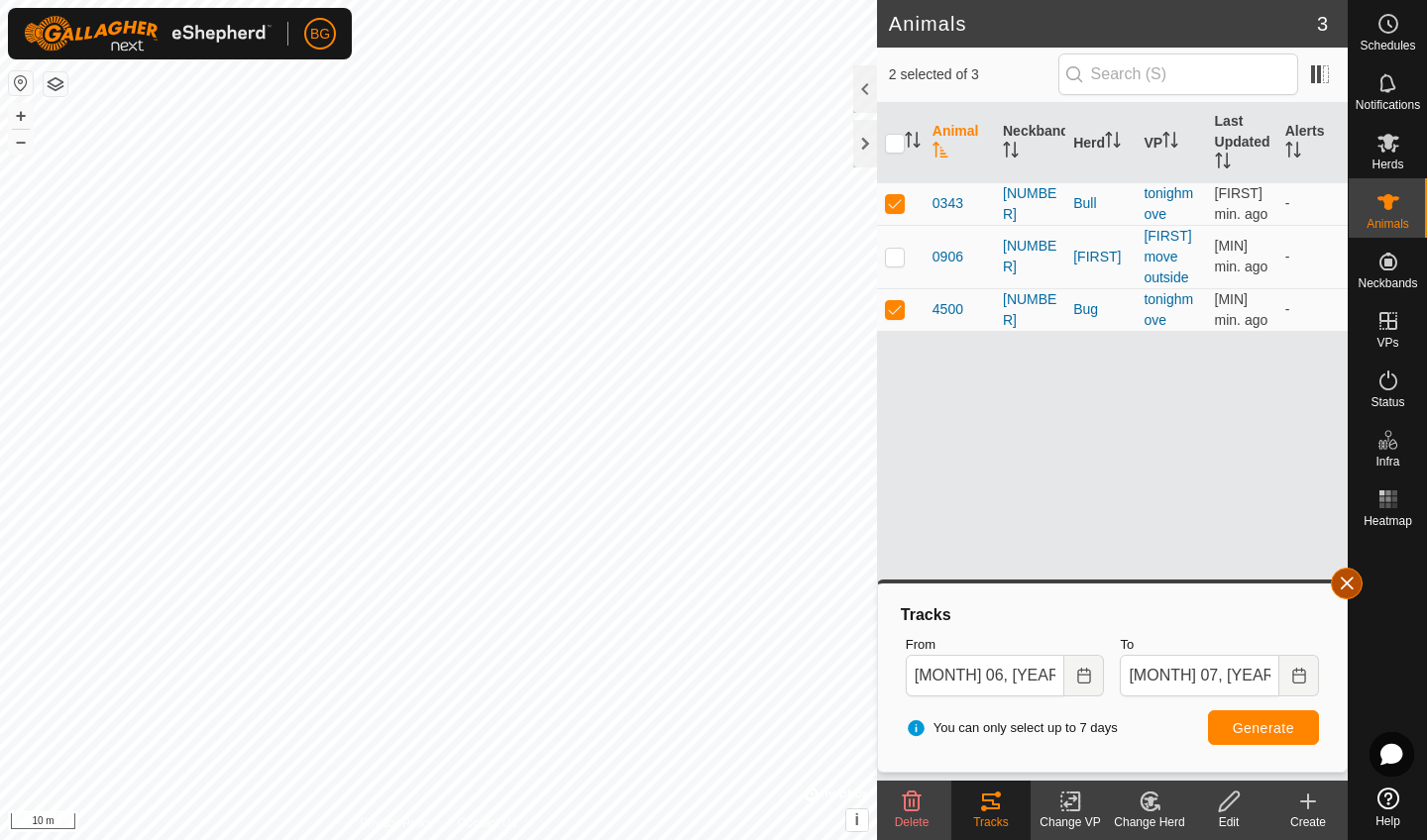 click at bounding box center [1347, 583] 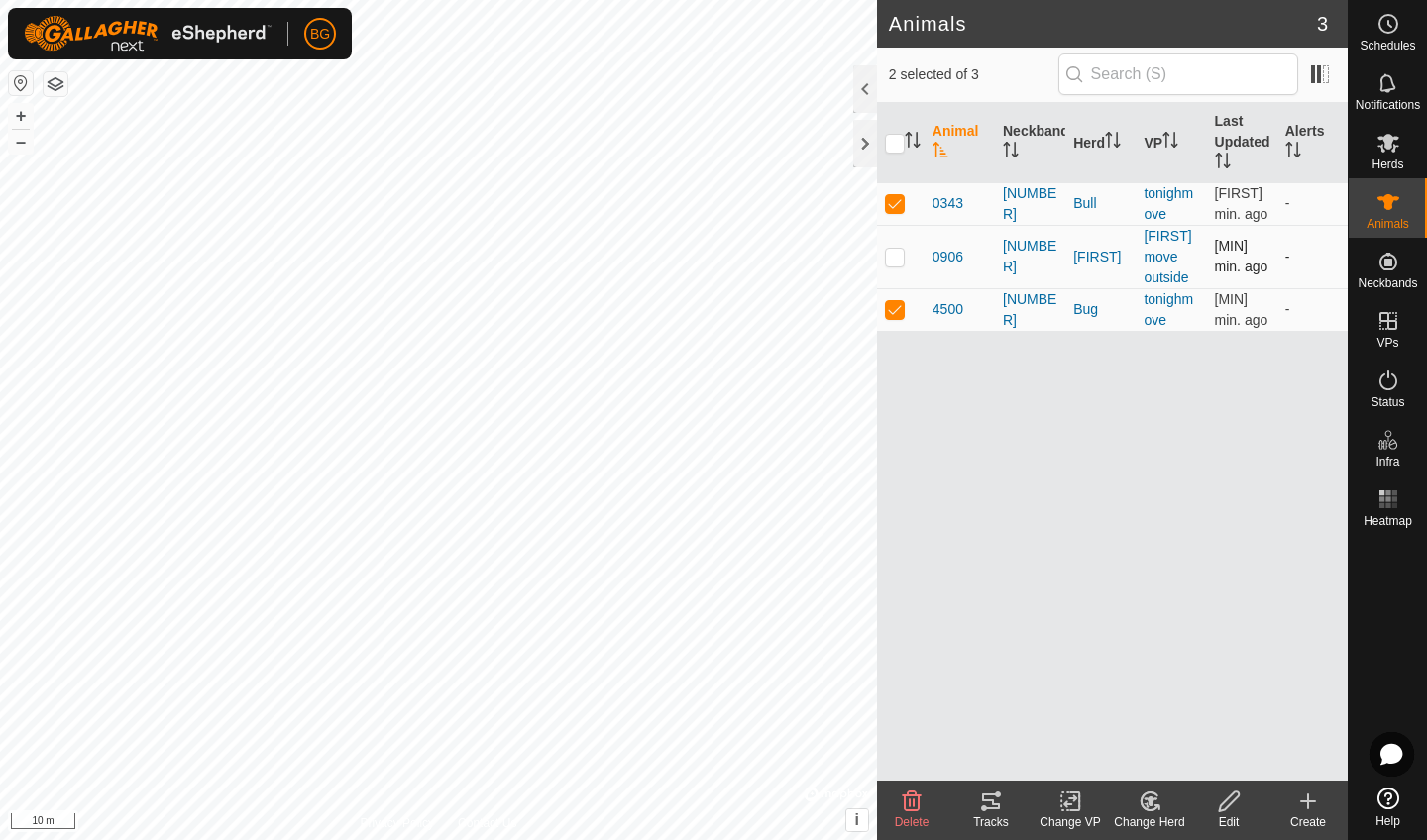 click at bounding box center [895, 257] 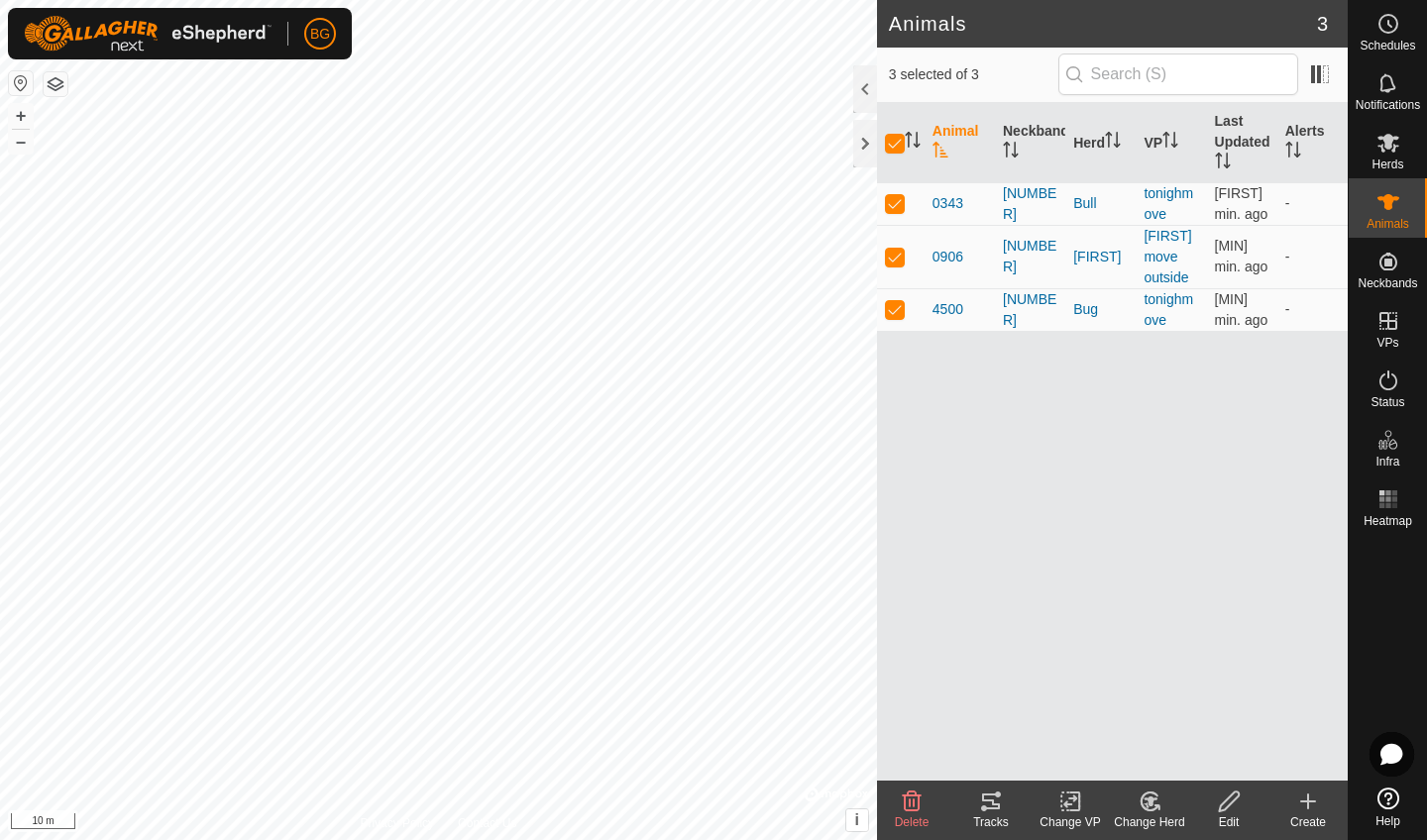 click 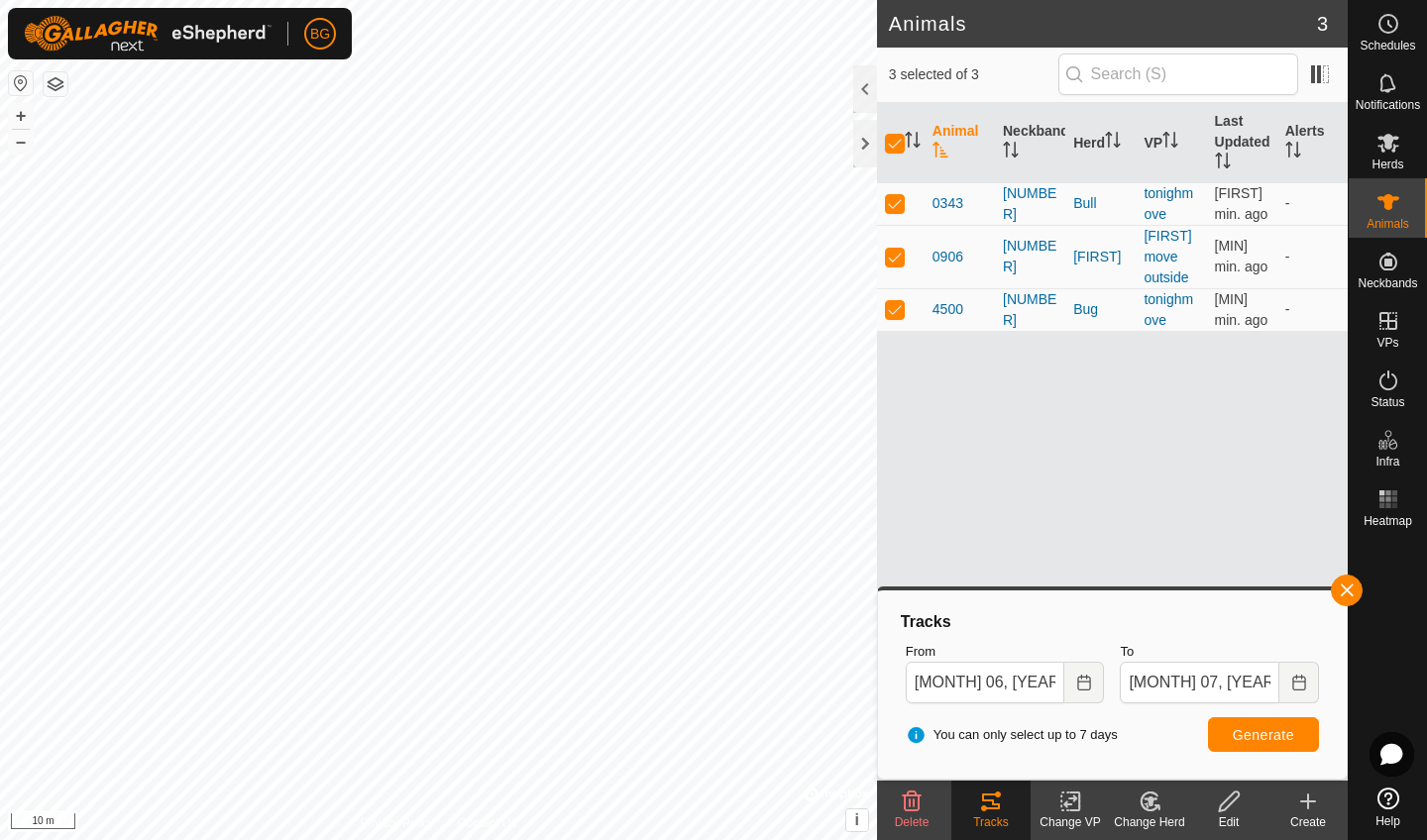 click on "Generate" at bounding box center [1263, 735] 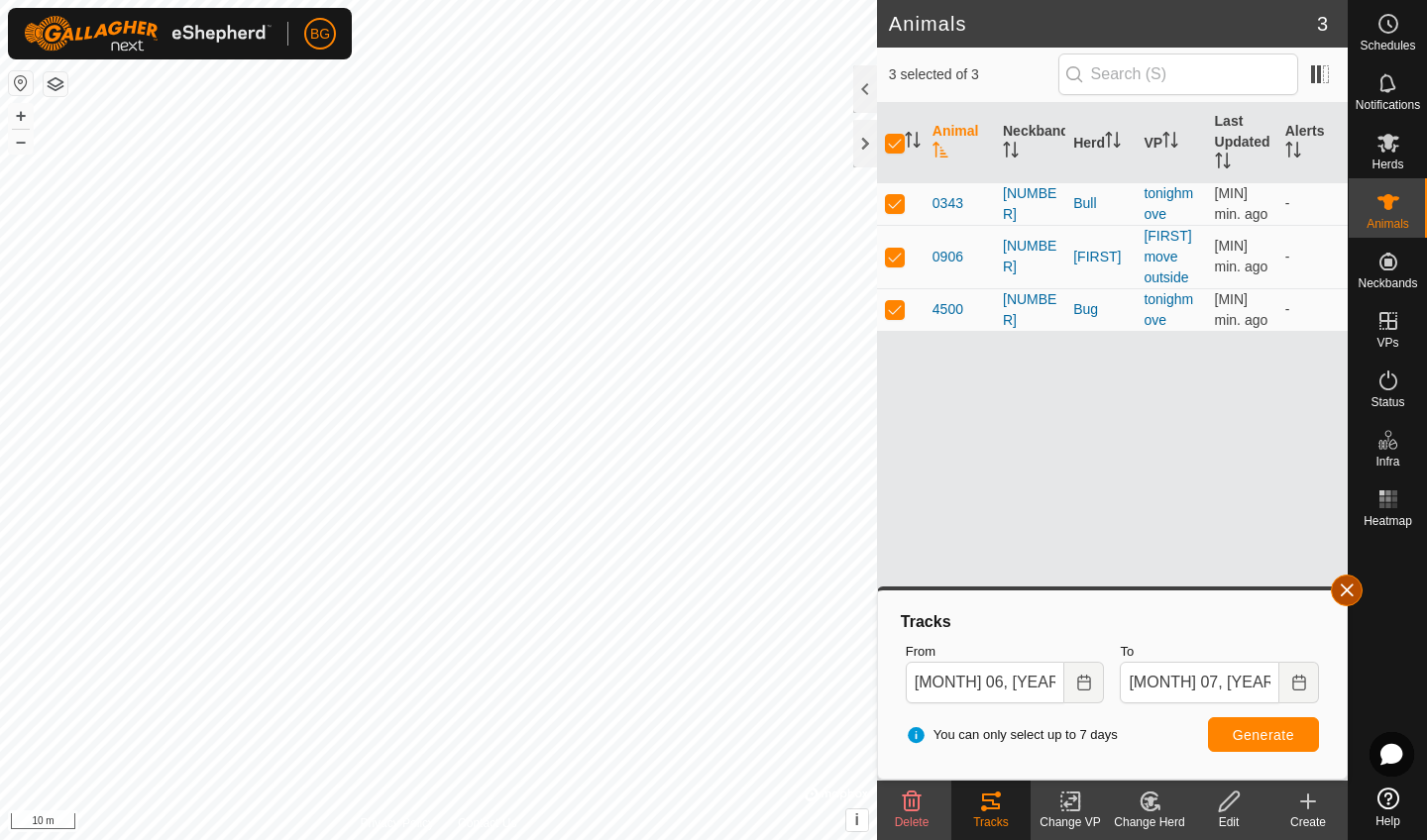 click at bounding box center [1347, 590] 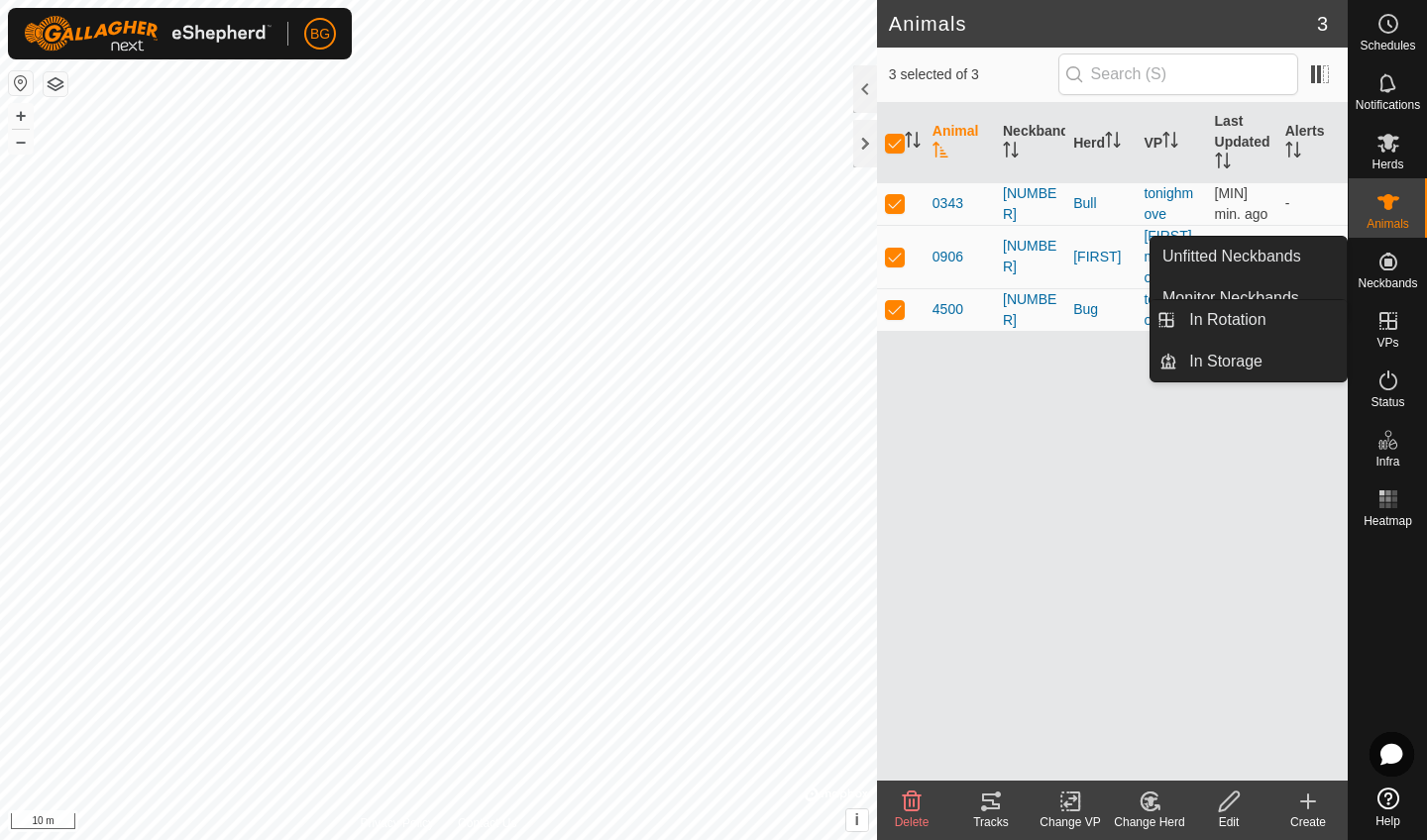 click 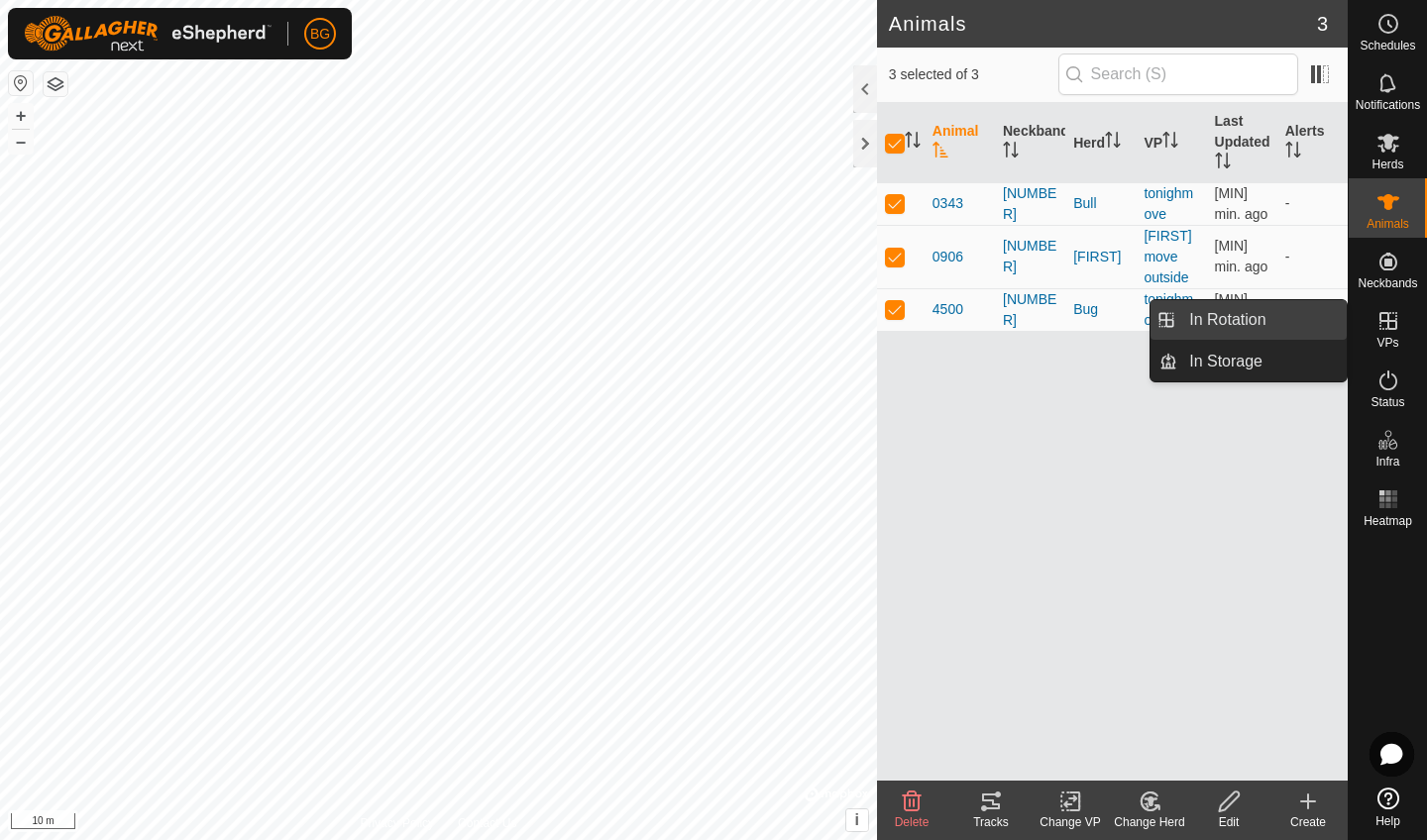 click on "In Rotation" at bounding box center (1262, 320) 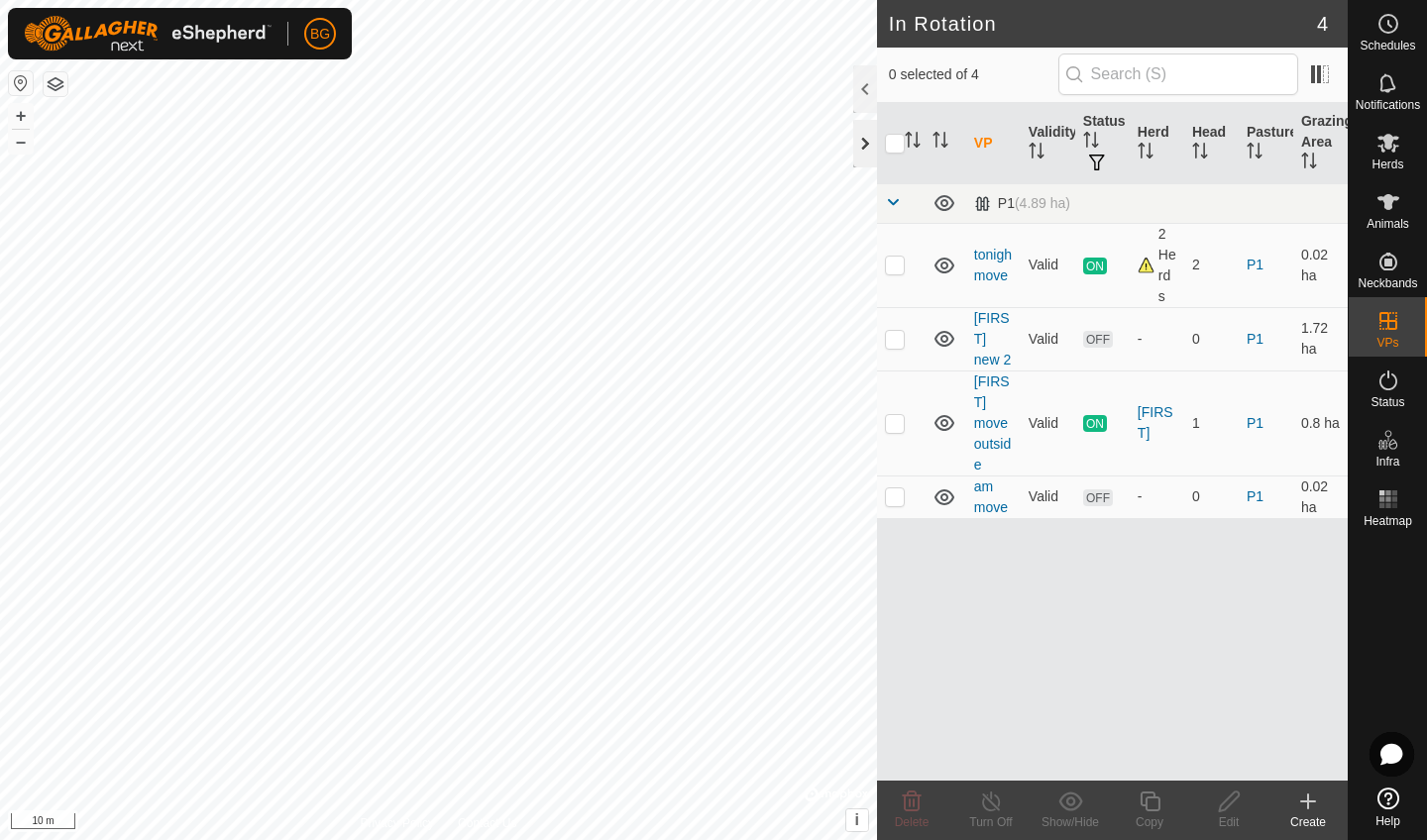 click 